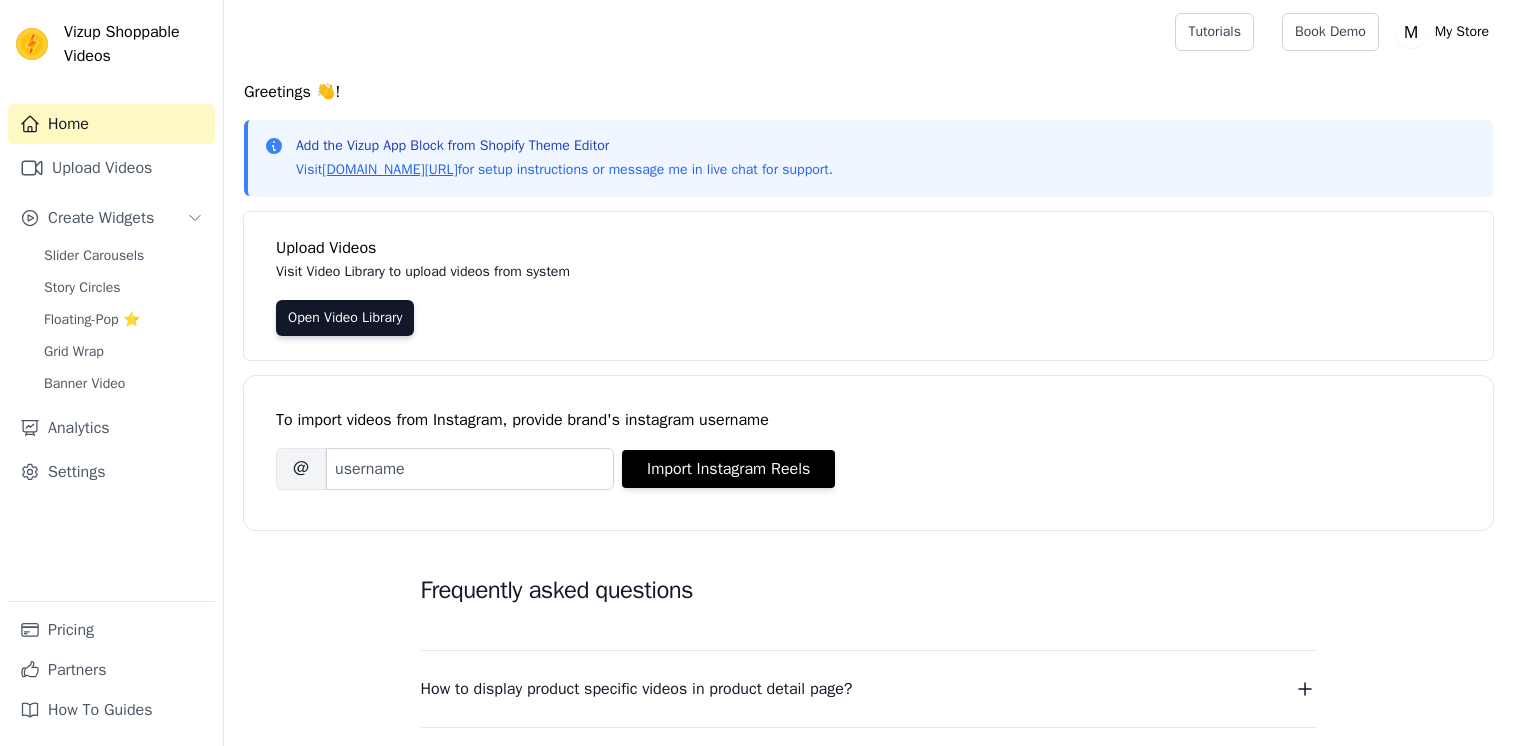 scroll, scrollTop: 0, scrollLeft: 0, axis: both 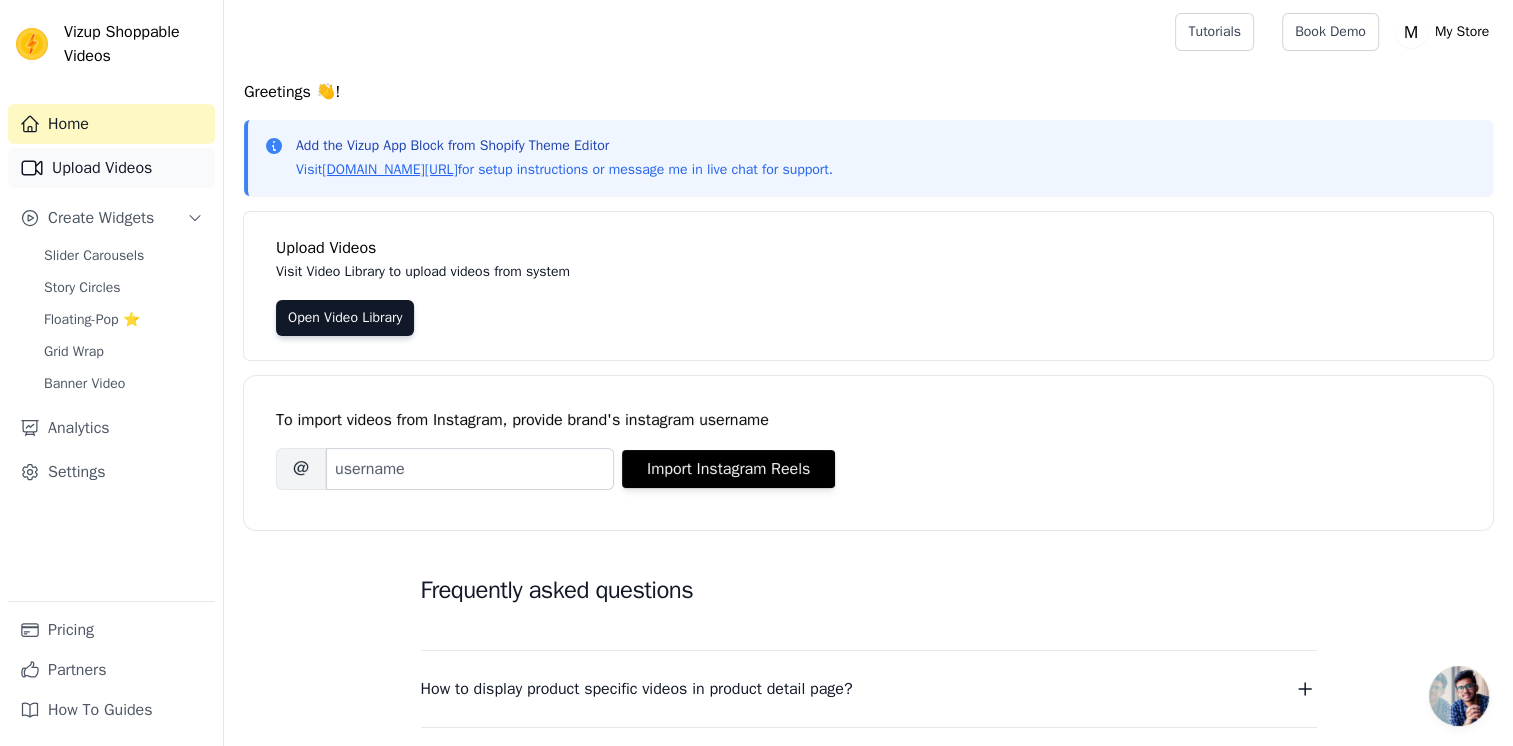 click on "Upload Videos" at bounding box center (111, 168) 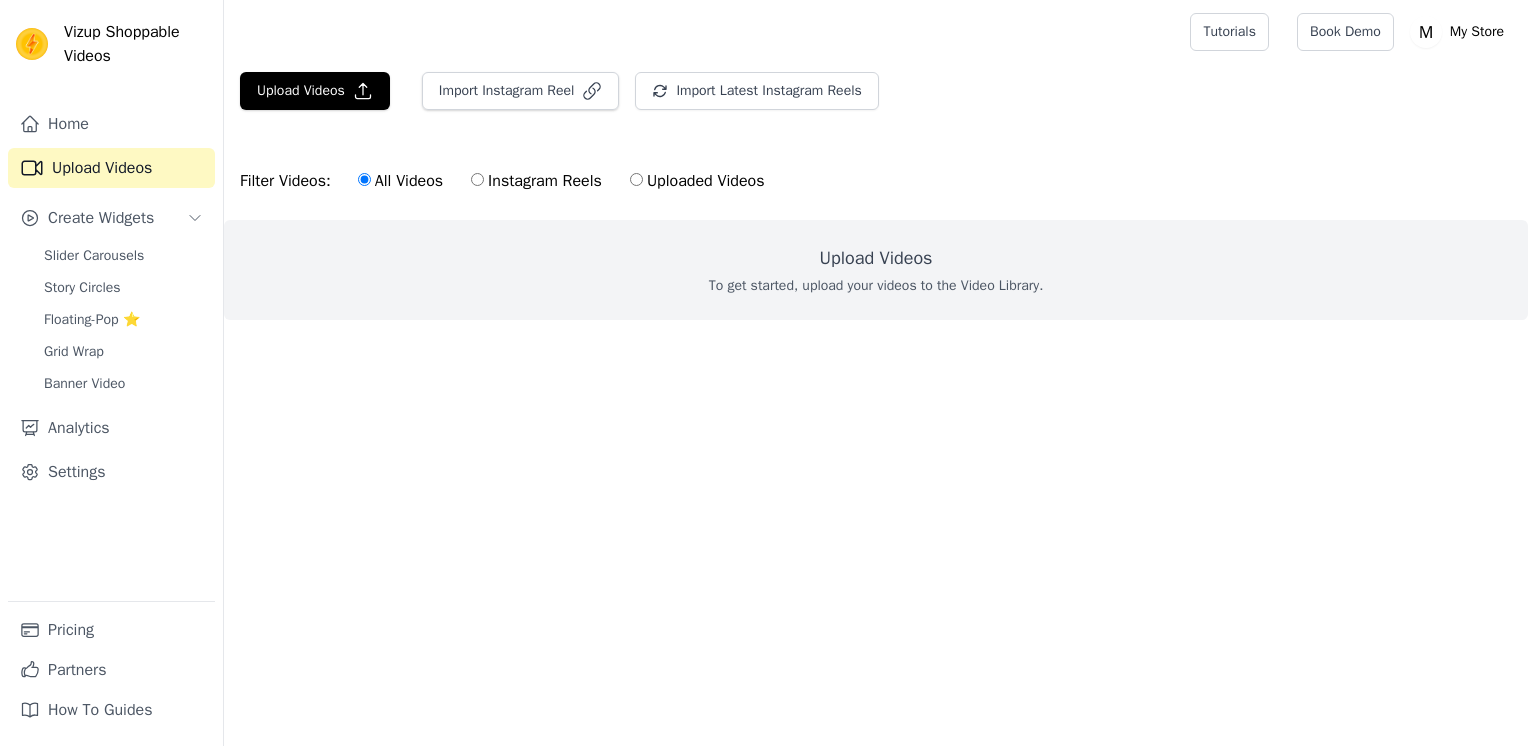 scroll, scrollTop: 0, scrollLeft: 0, axis: both 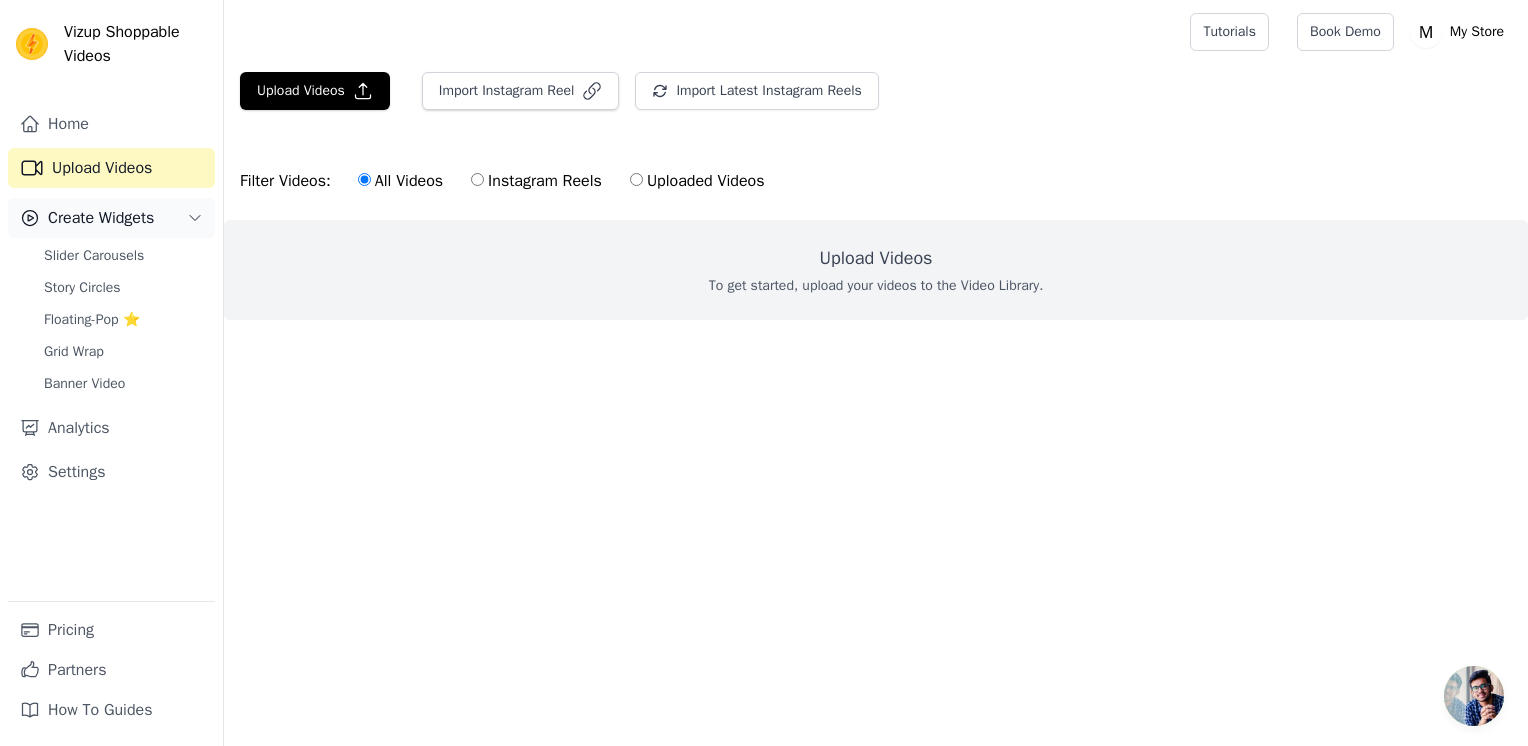 click on "Create Widgets" at bounding box center [101, 218] 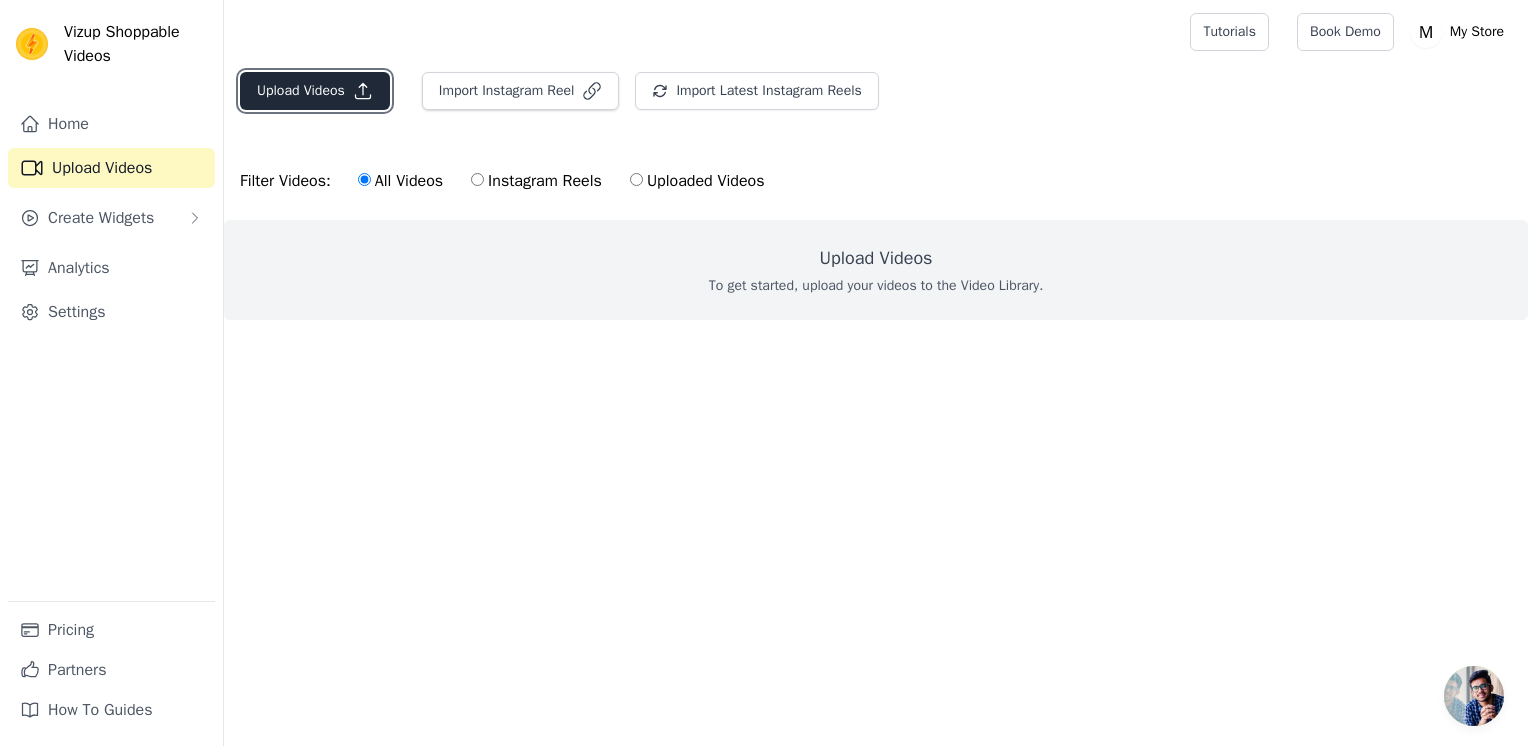 click on "Upload Videos" at bounding box center (315, 91) 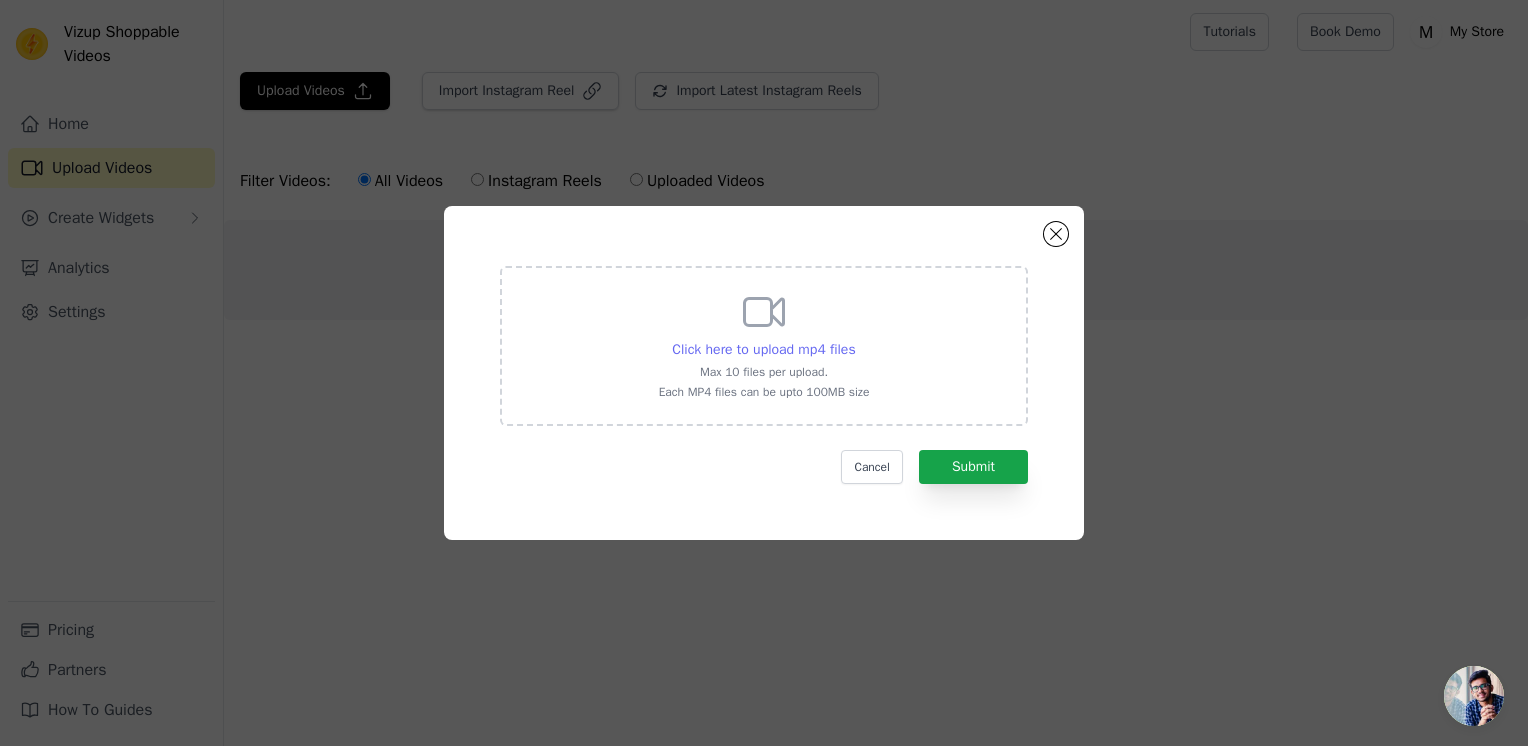 click on "Click here to upload mp4 files" at bounding box center (763, 349) 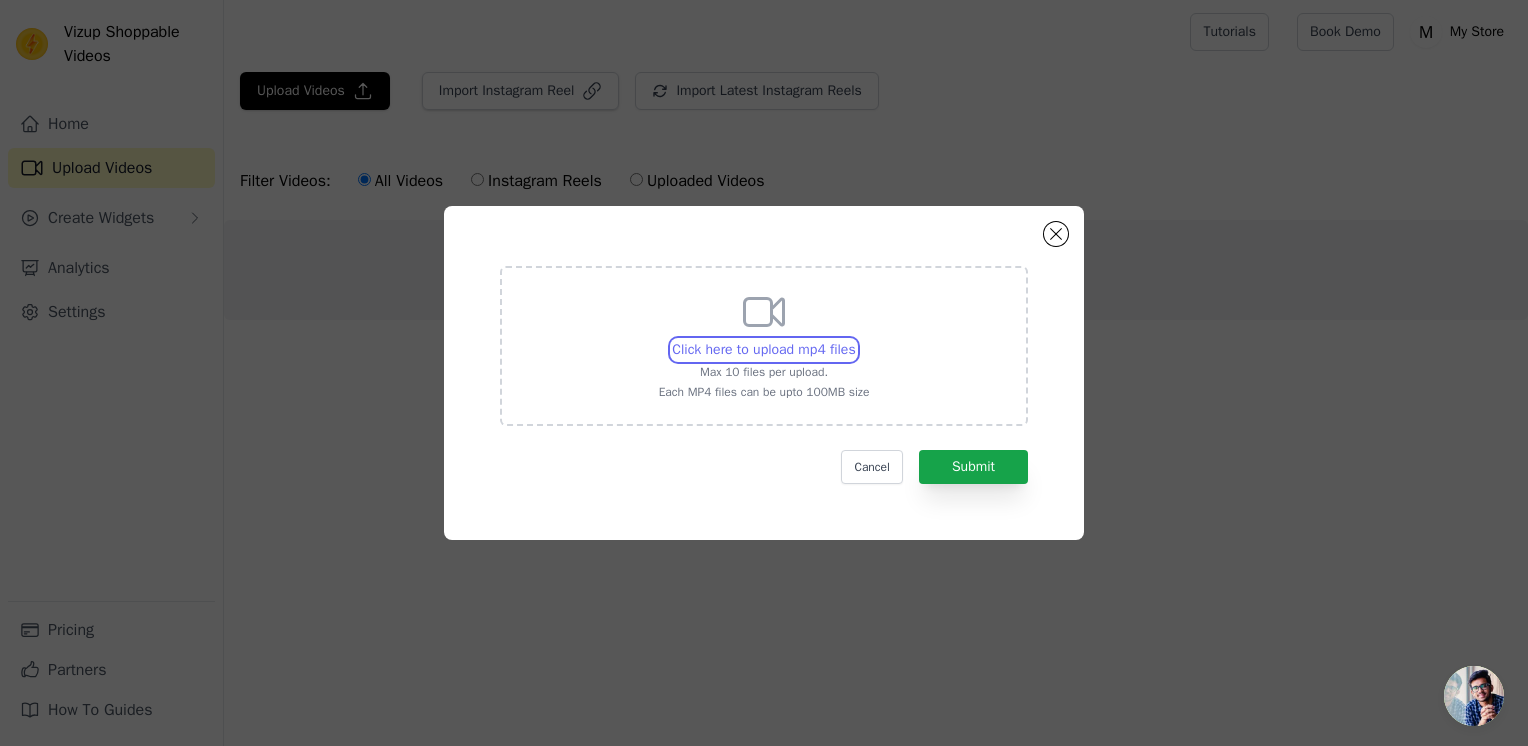click on "Click here to upload mp4 files     Max 10 files per upload.   Each MP4 files can be upto 100MB size" at bounding box center (855, 339) 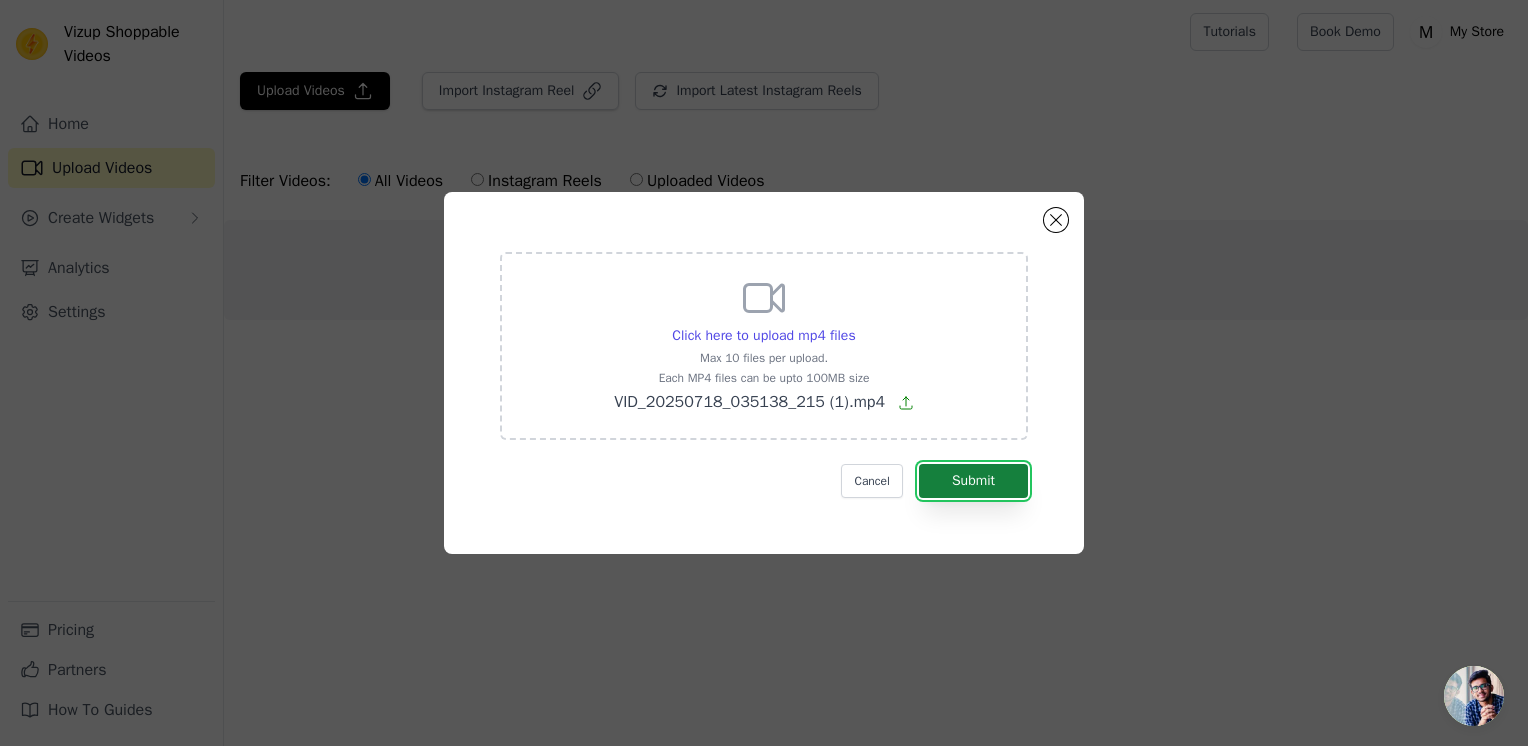 click on "Submit" at bounding box center (973, 481) 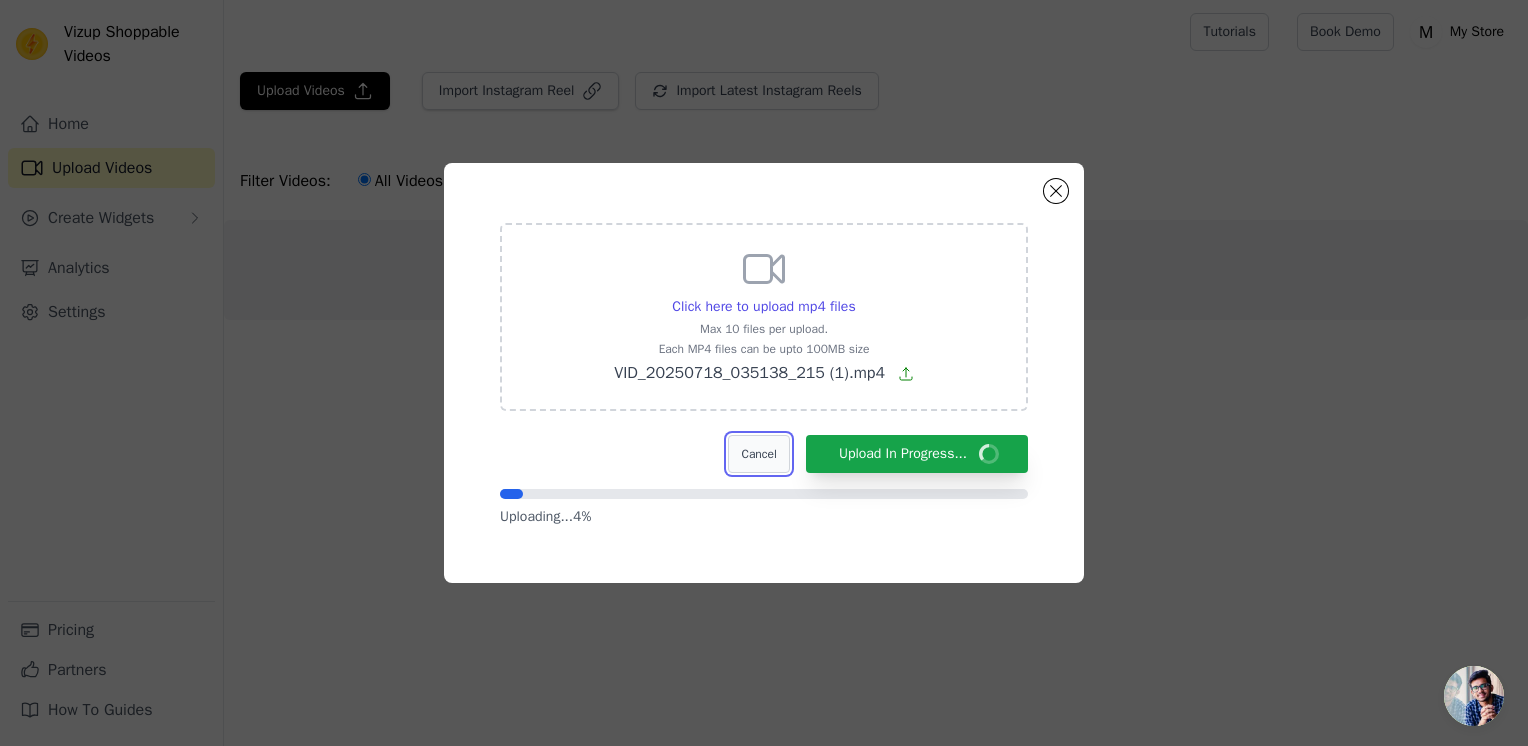 click on "Cancel" at bounding box center (758, 454) 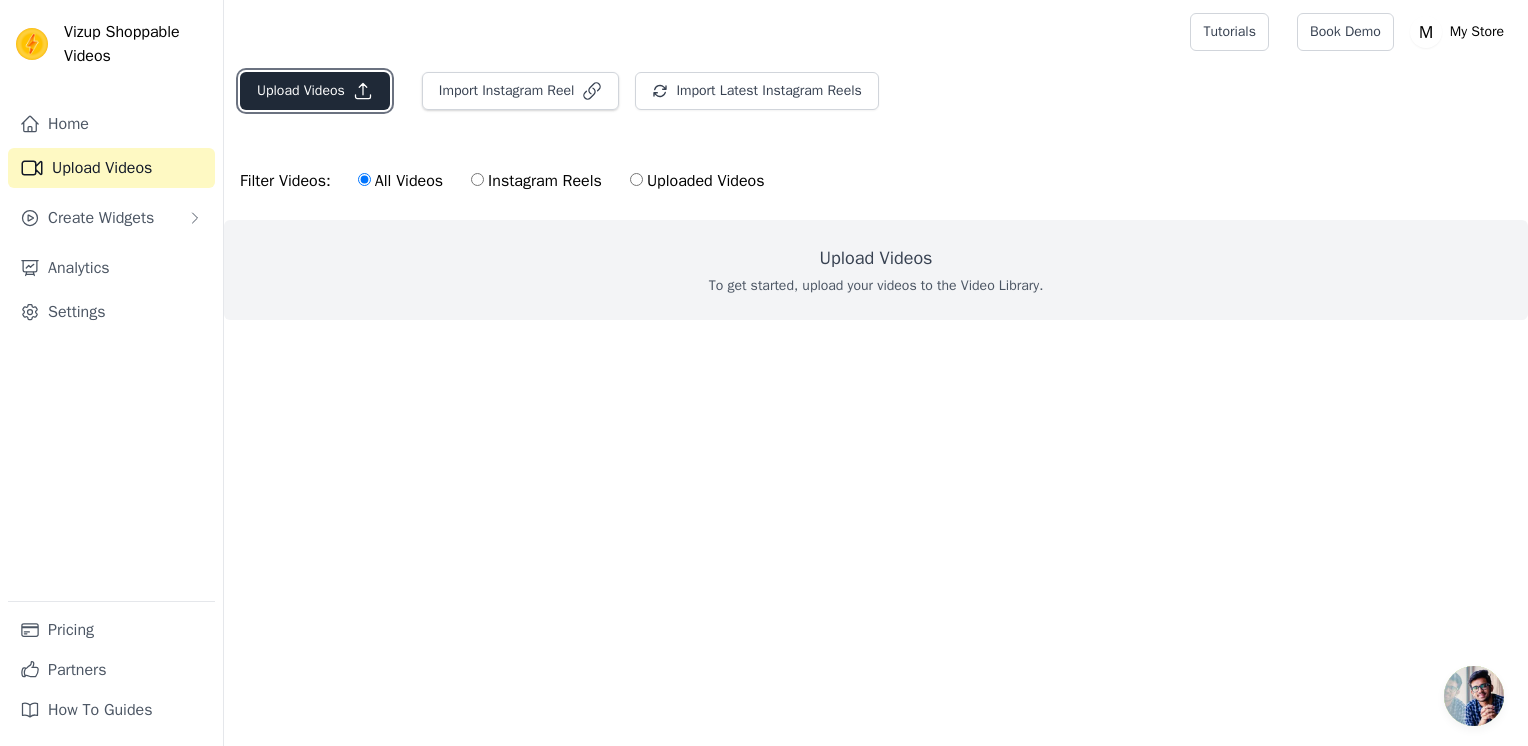 click on "Upload Videos" at bounding box center (315, 91) 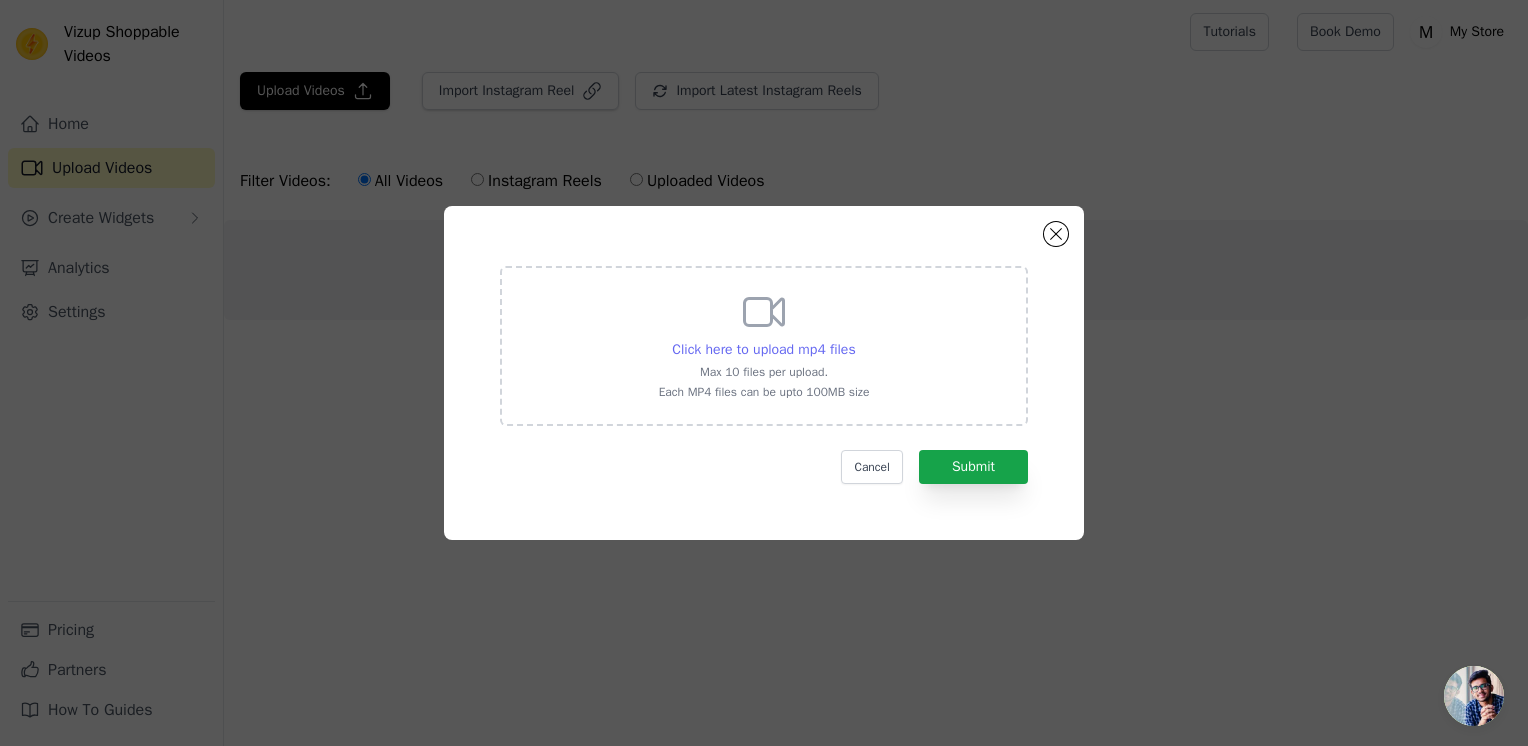 click on "Click here to upload mp4 files" at bounding box center [763, 349] 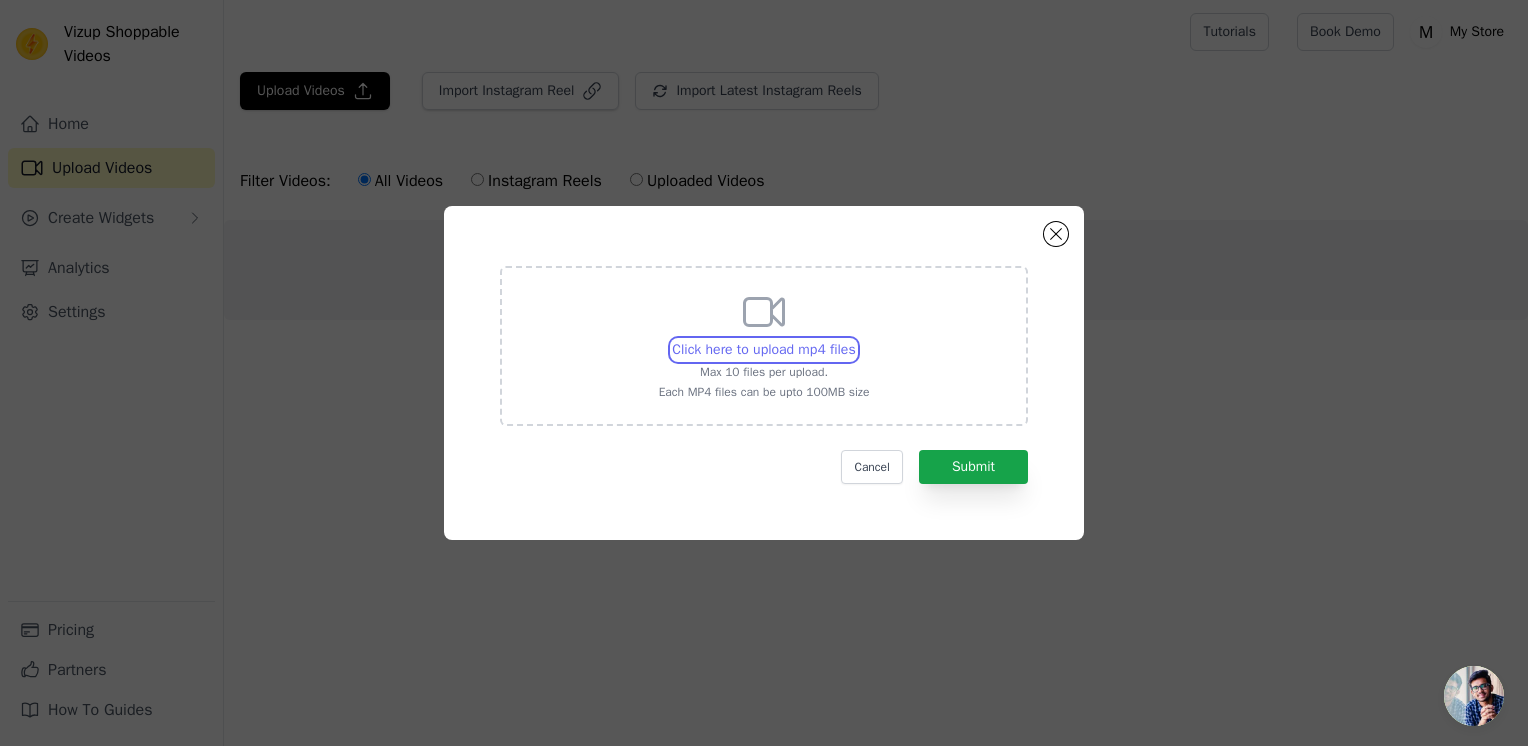 click on "Click here to upload mp4 files     Max 10 files per upload.   Each MP4 files can be upto 100MB size" at bounding box center (855, 339) 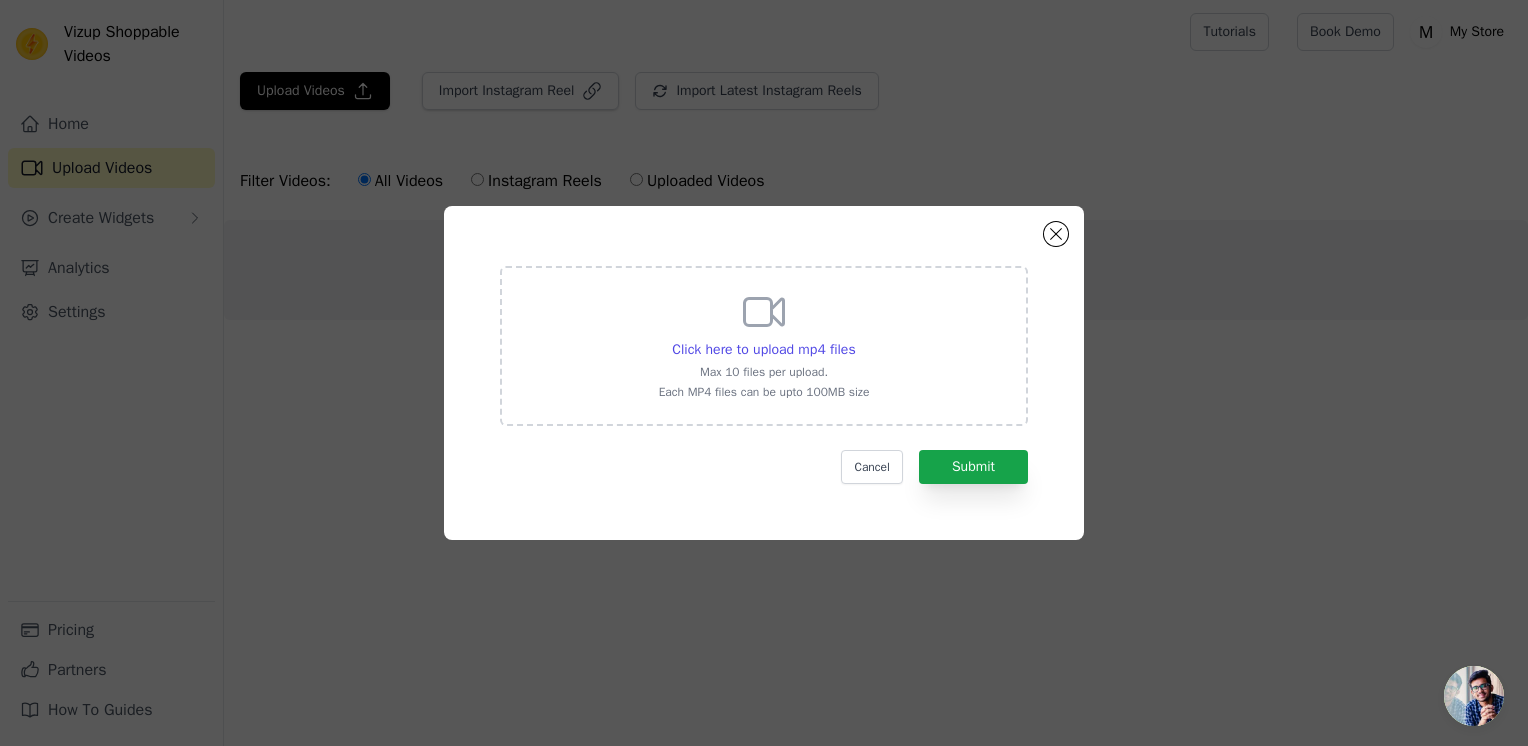 click on "Max 10 files per upload." at bounding box center (764, 372) 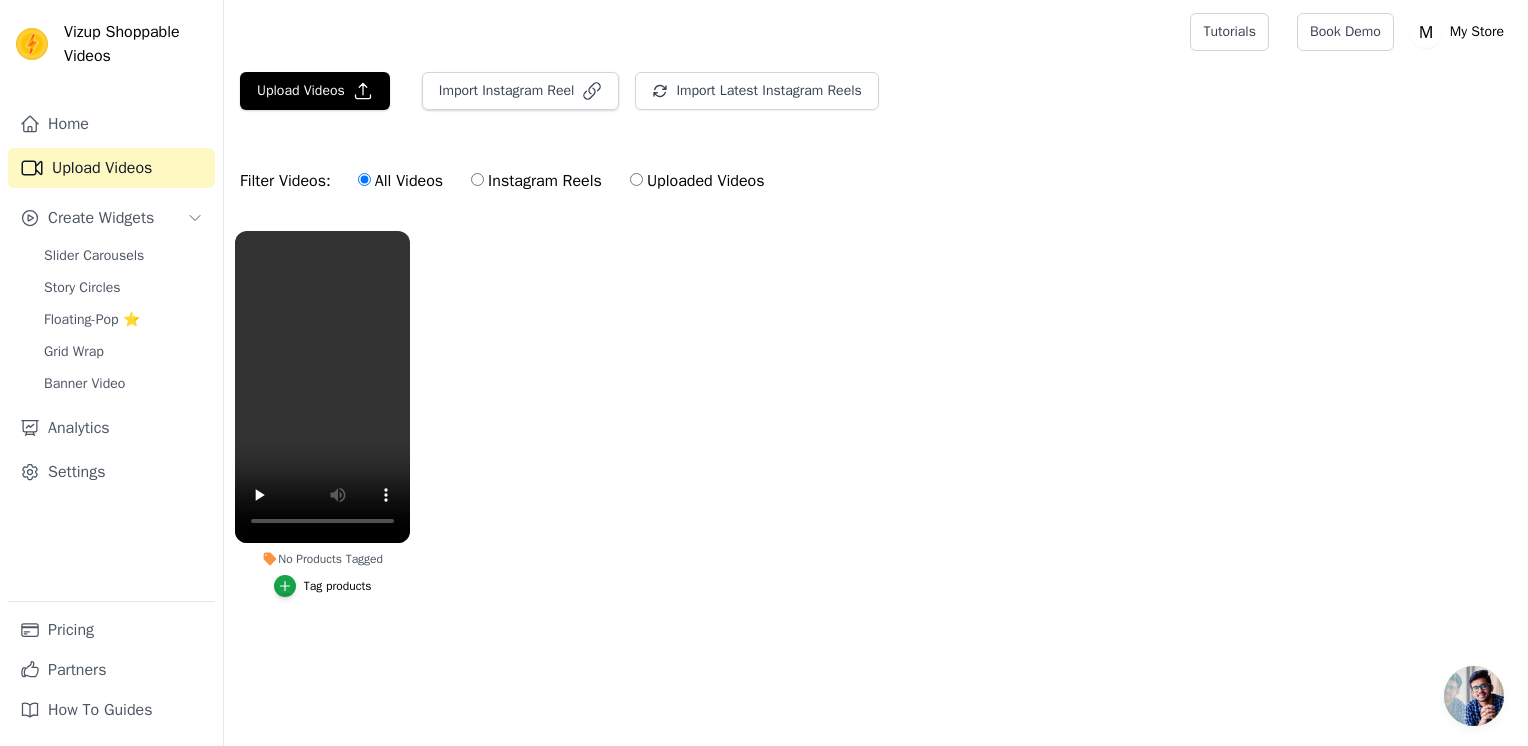 scroll, scrollTop: 0, scrollLeft: 0, axis: both 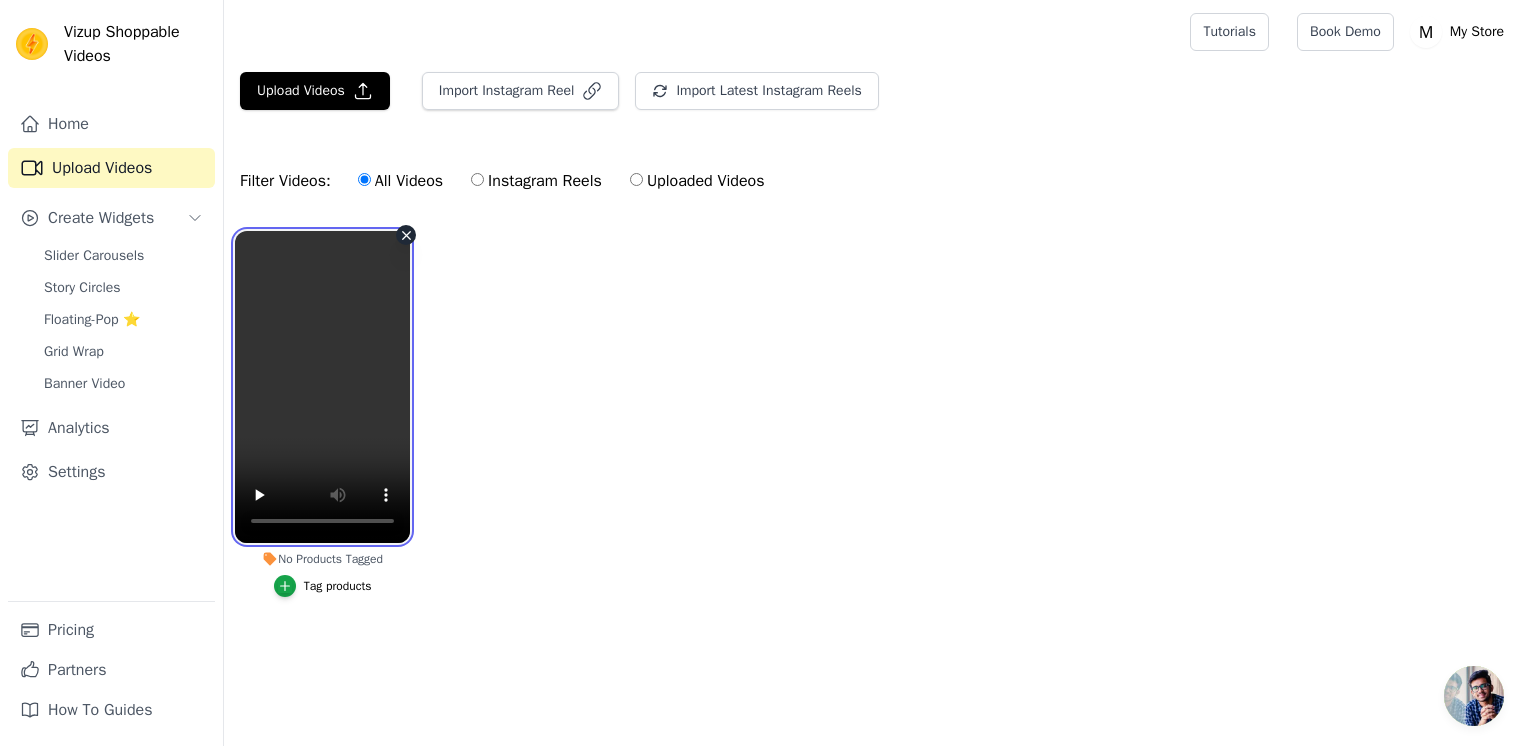 click at bounding box center [322, 387] 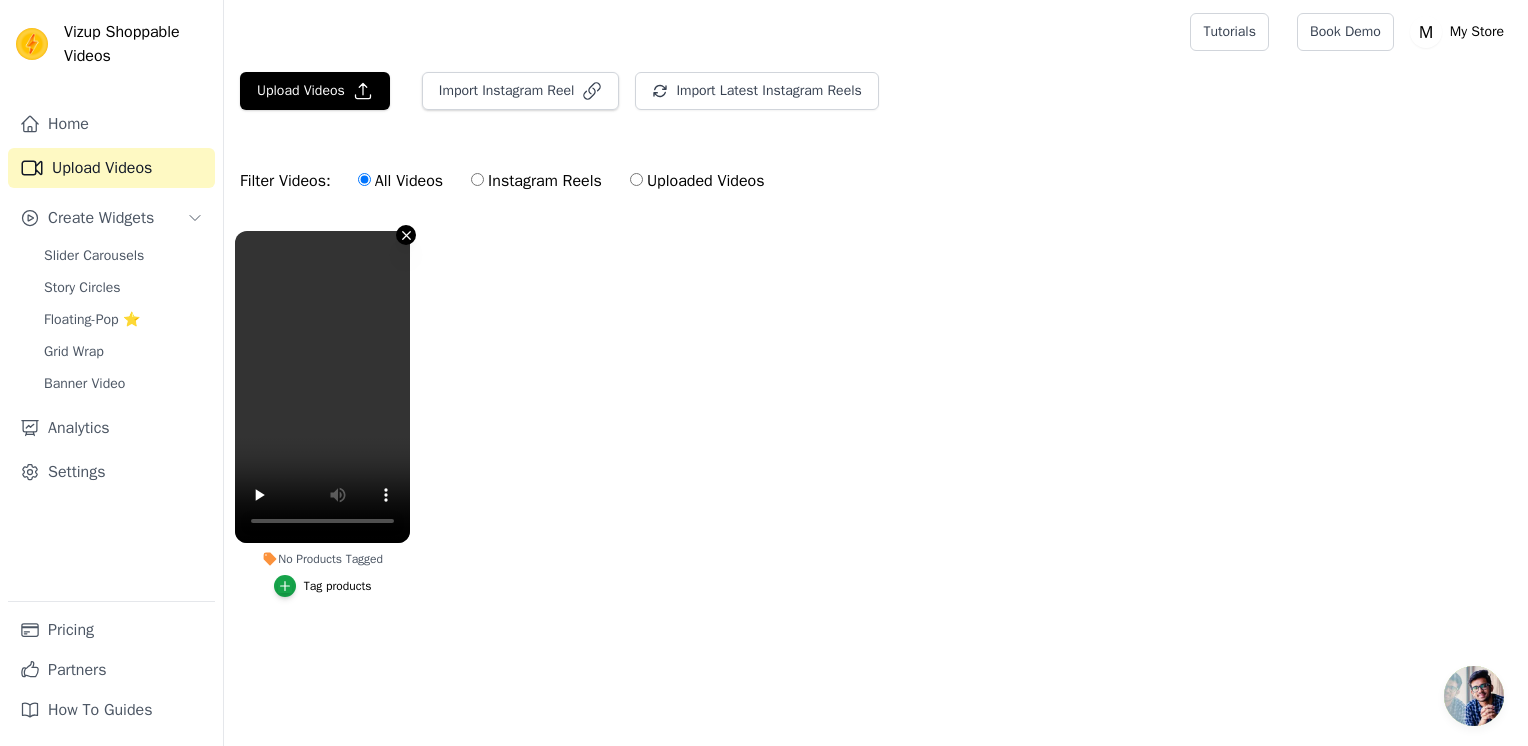 click 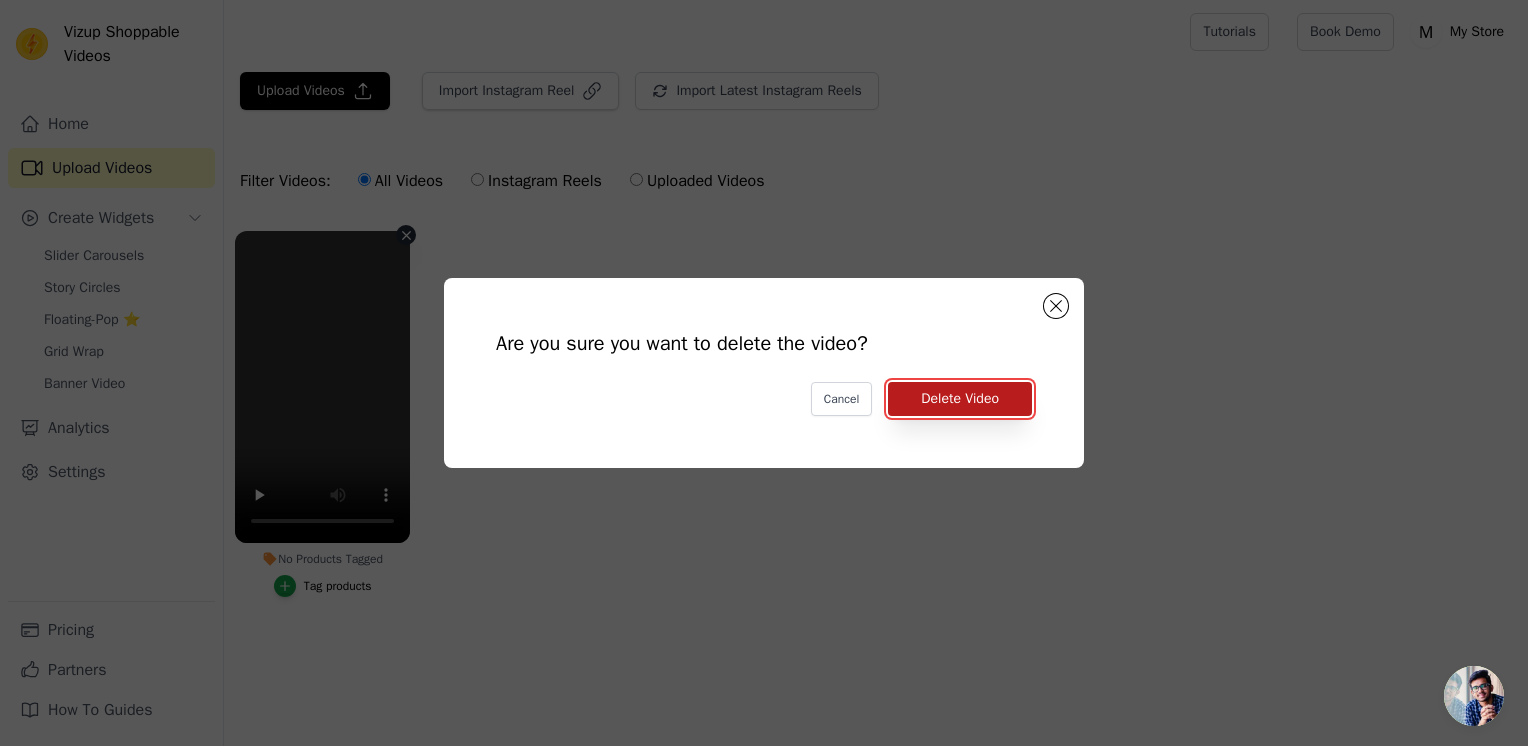 click on "Delete Video" at bounding box center [960, 399] 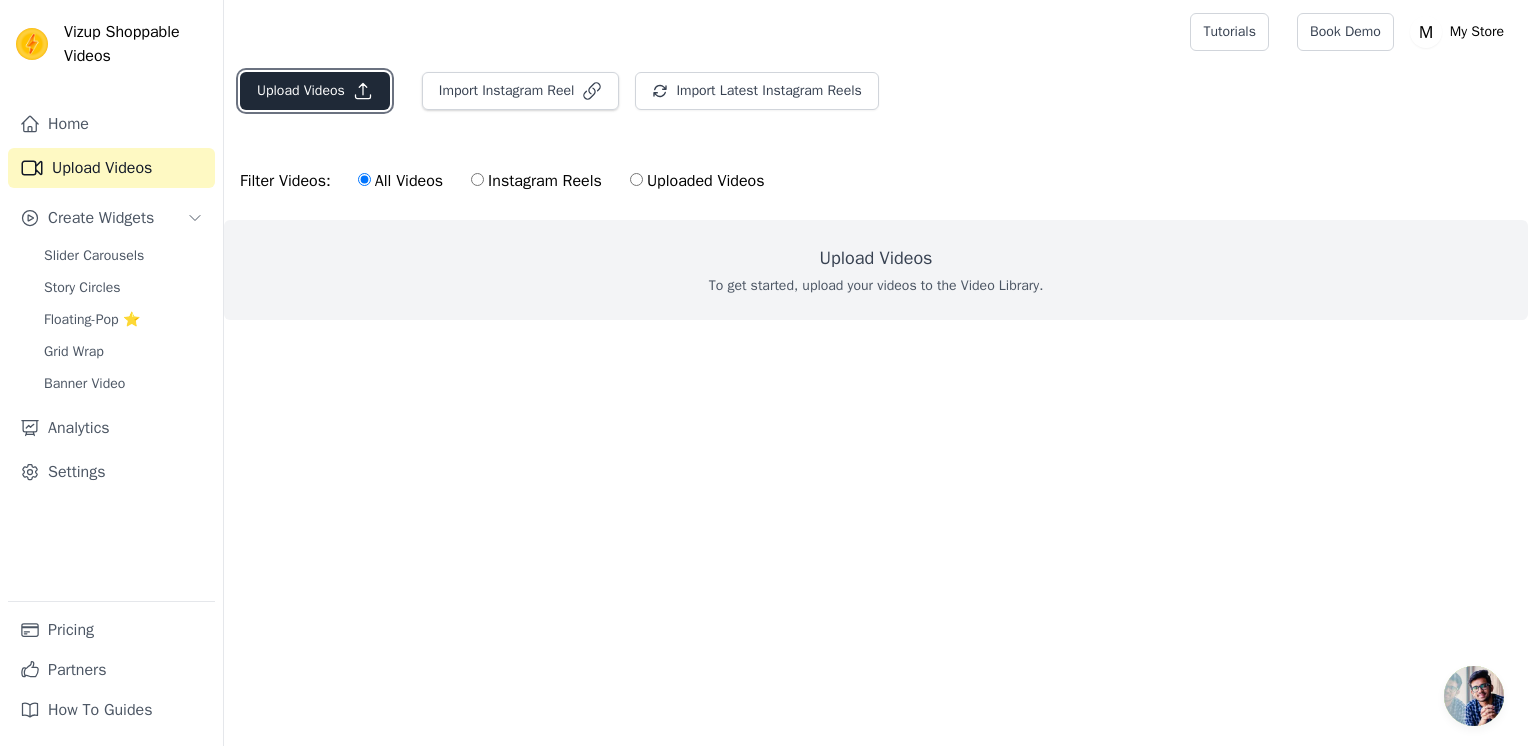 click on "Upload Videos" at bounding box center (315, 91) 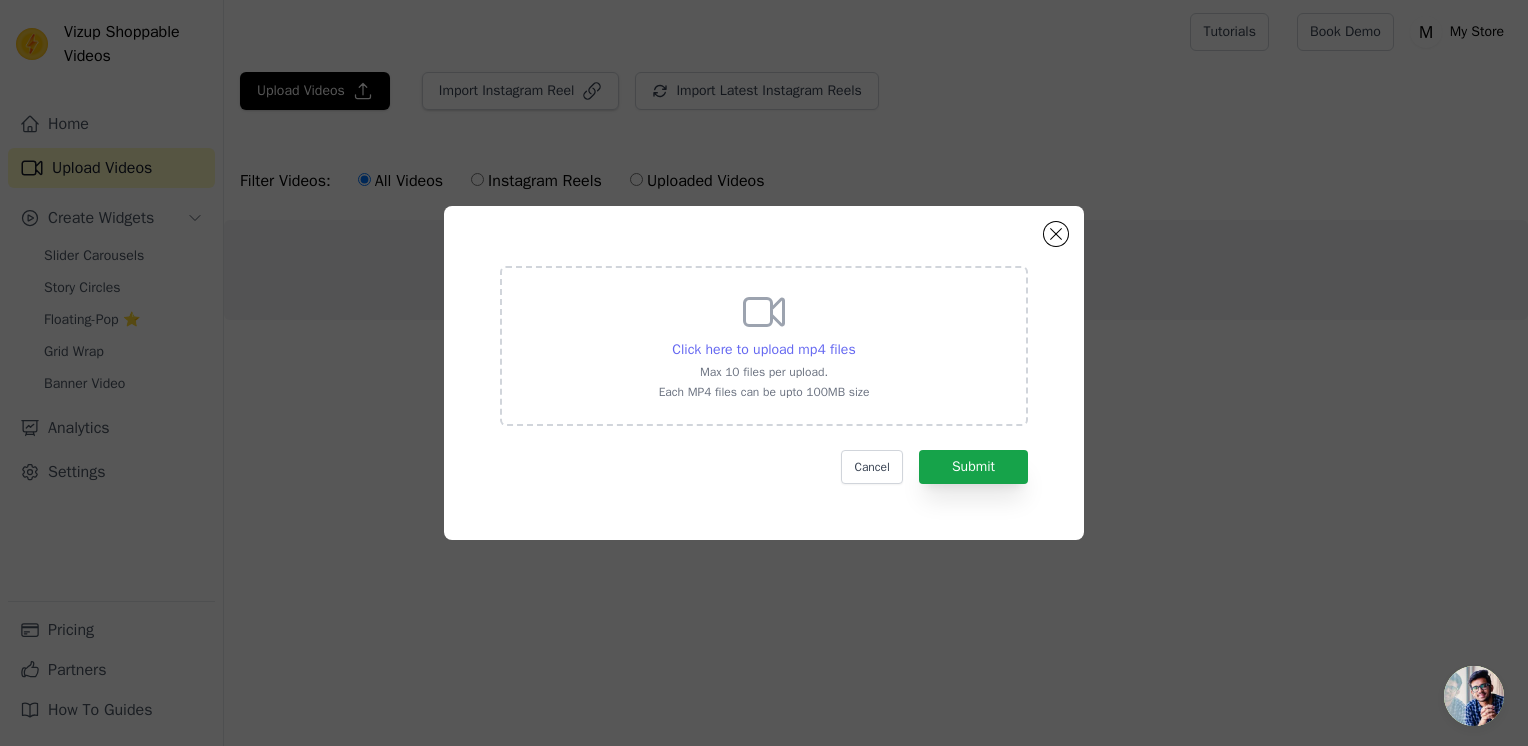click on "Click here to upload mp4 files" at bounding box center (763, 349) 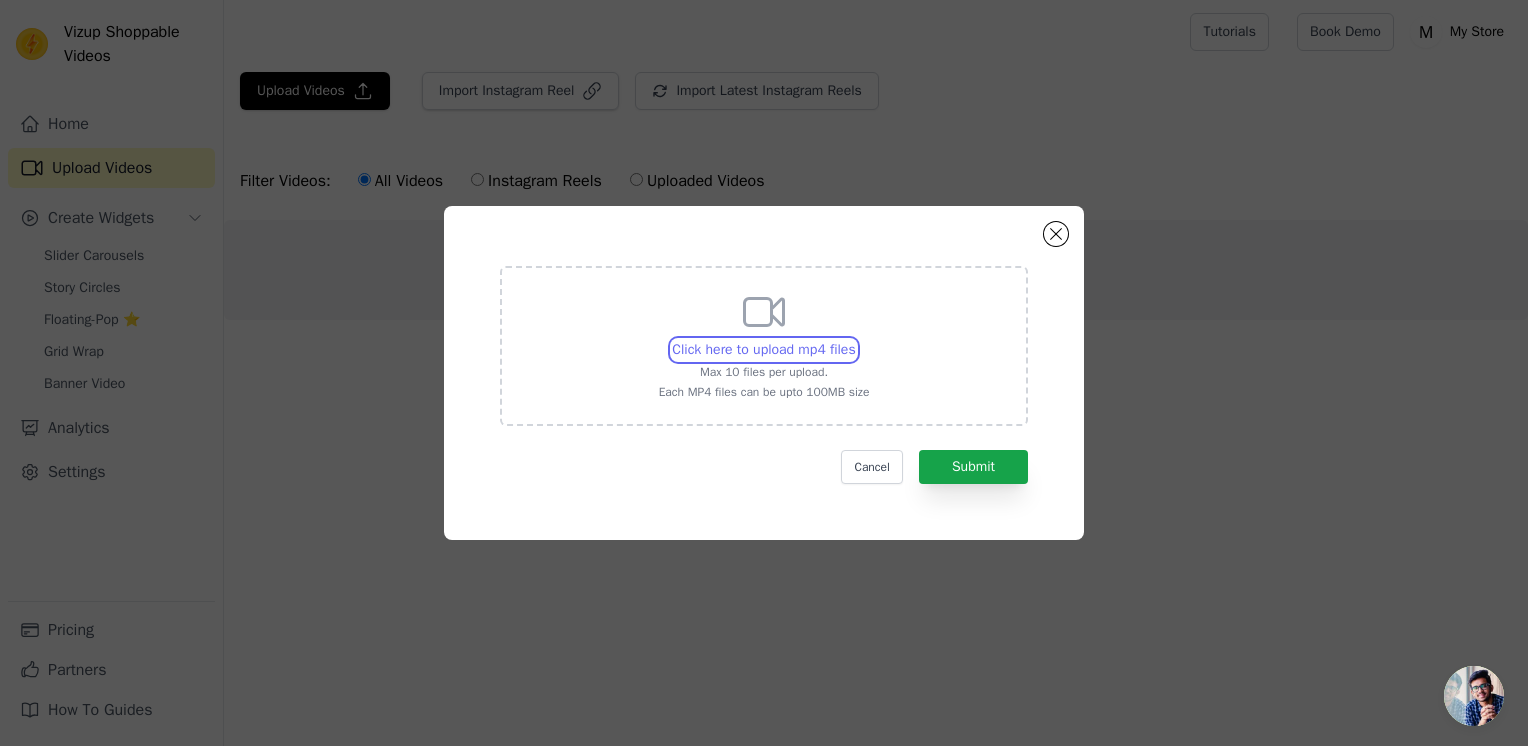 click on "Click here to upload mp4 files     Max 10 files per upload.   Each MP4 files can be upto 100MB size" at bounding box center (855, 339) 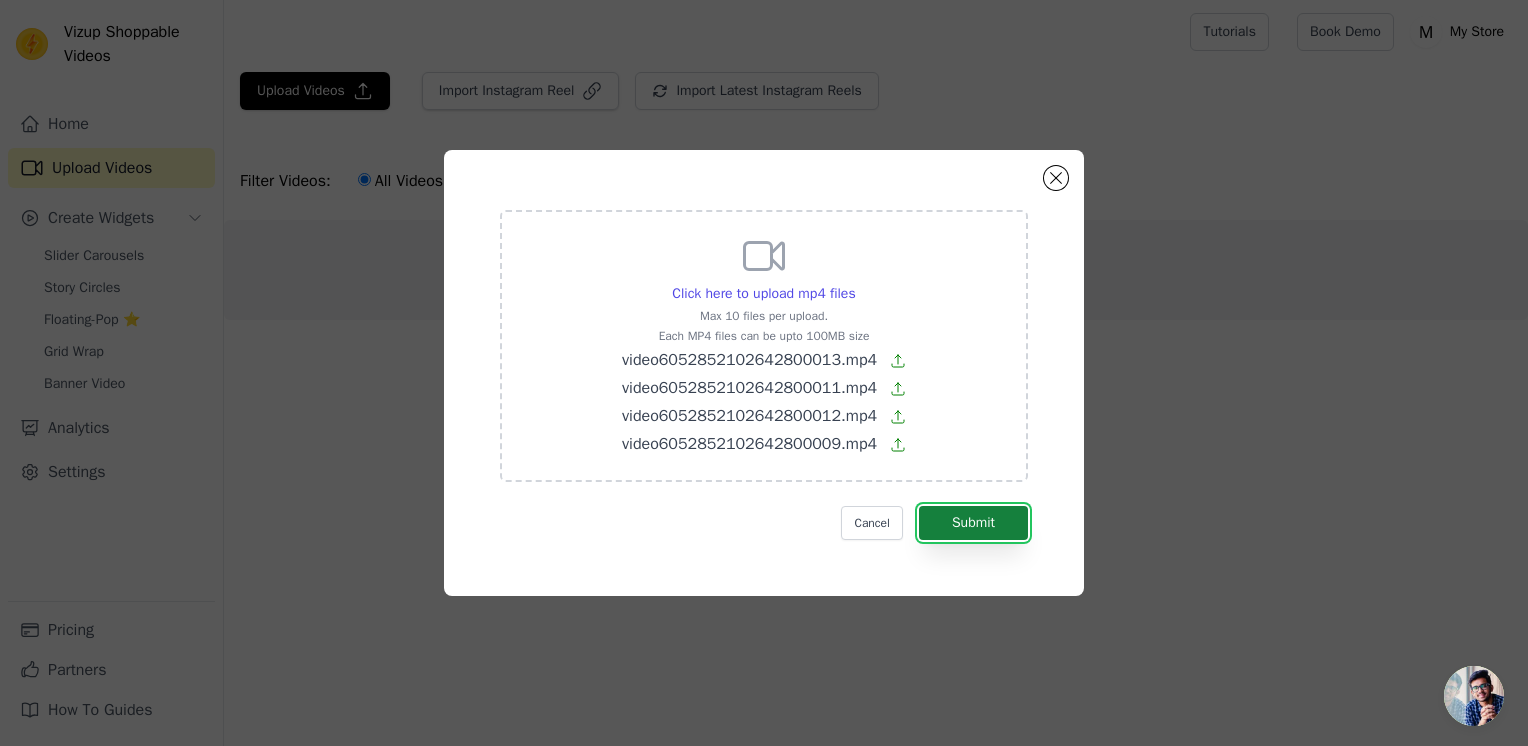 click on "Submit" at bounding box center (973, 523) 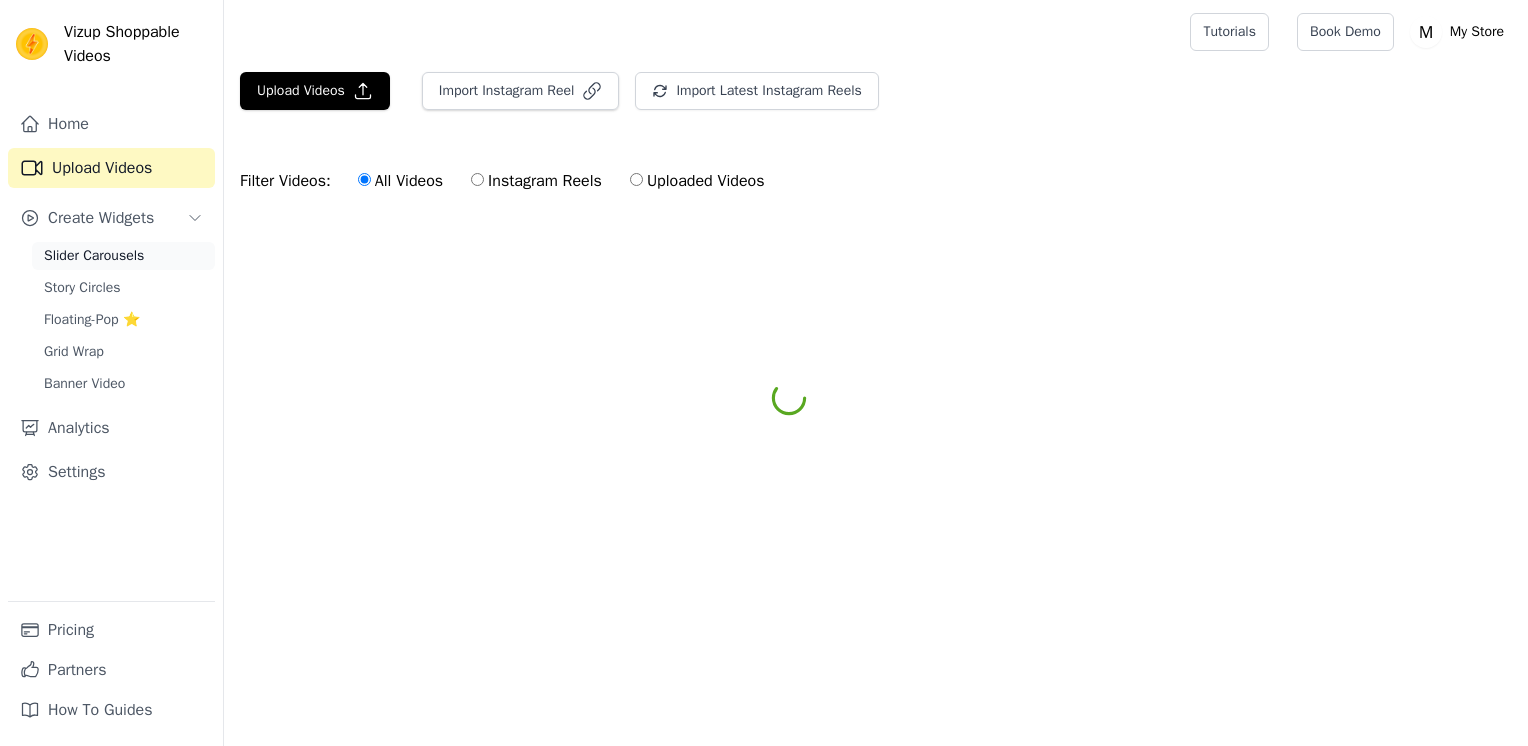 scroll, scrollTop: 0, scrollLeft: 0, axis: both 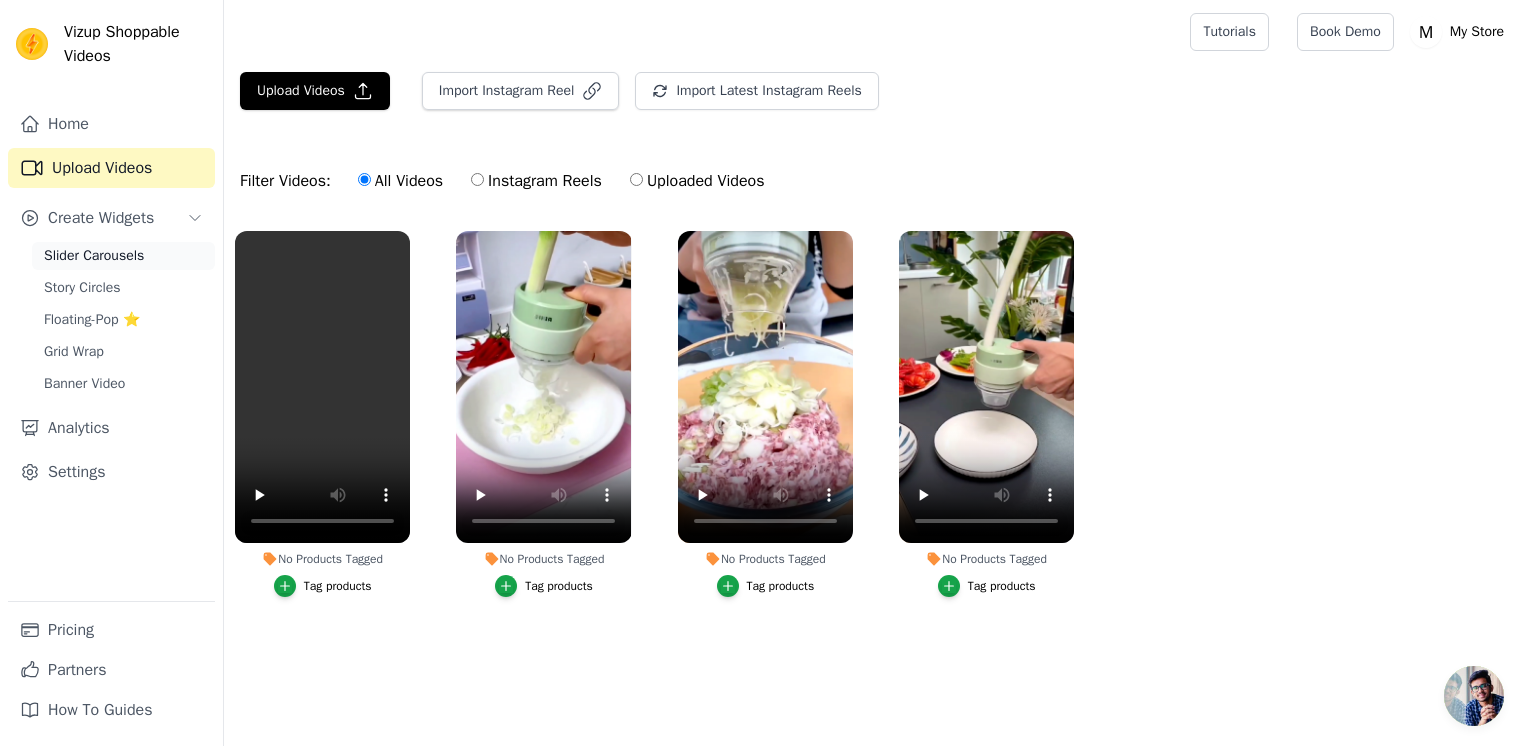 click on "Slider Carousels" at bounding box center [94, 256] 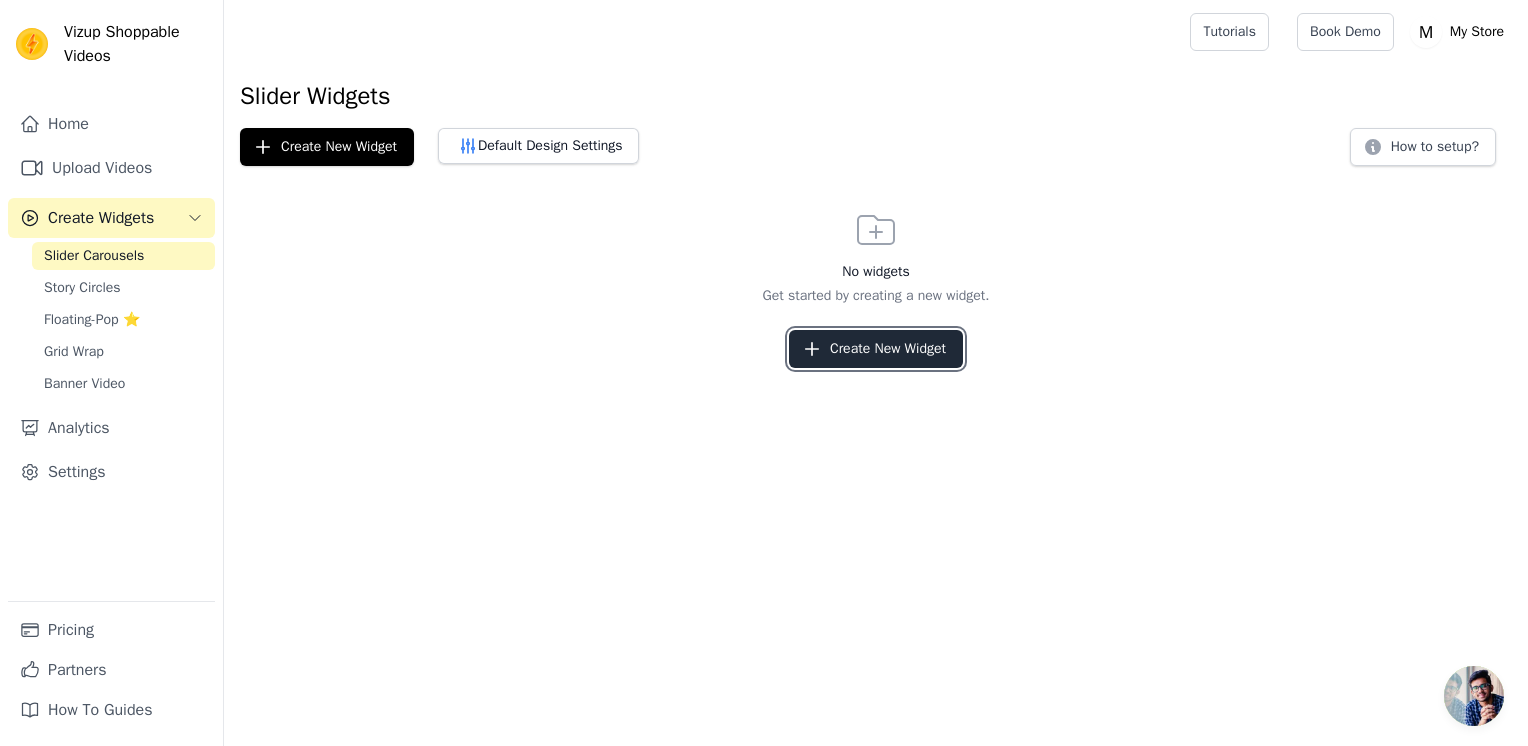 click on "Create New Widget" at bounding box center (876, 349) 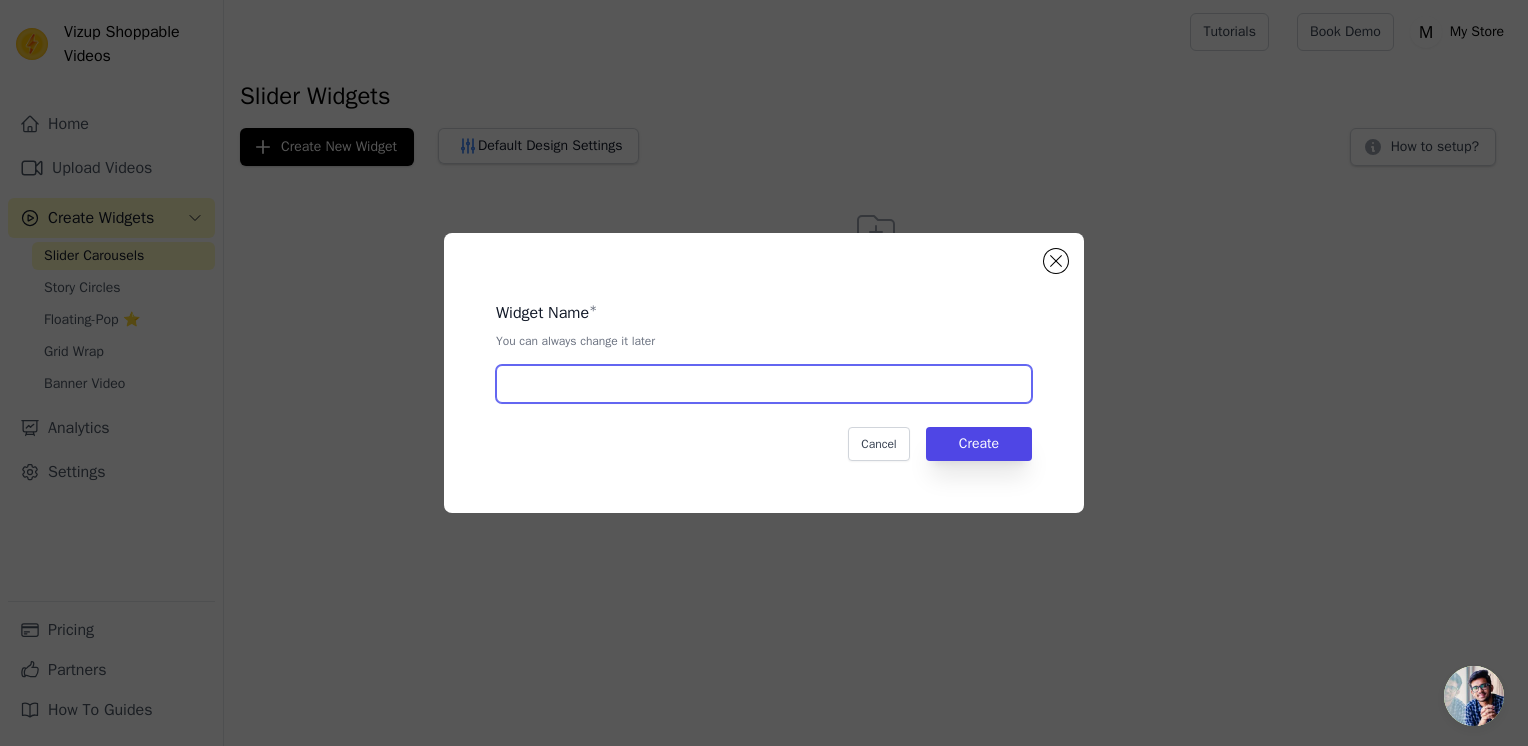 click at bounding box center (764, 384) 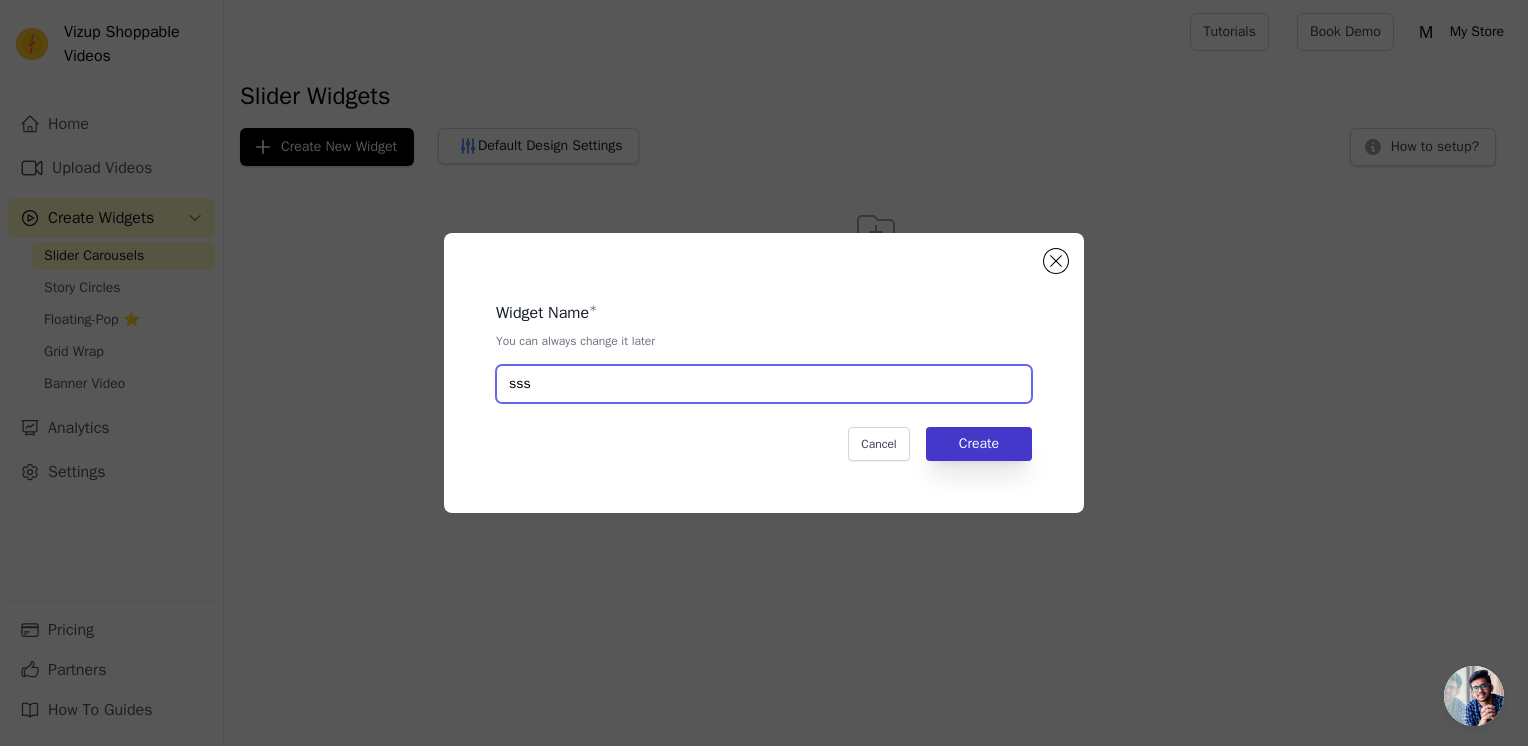 type on "sss" 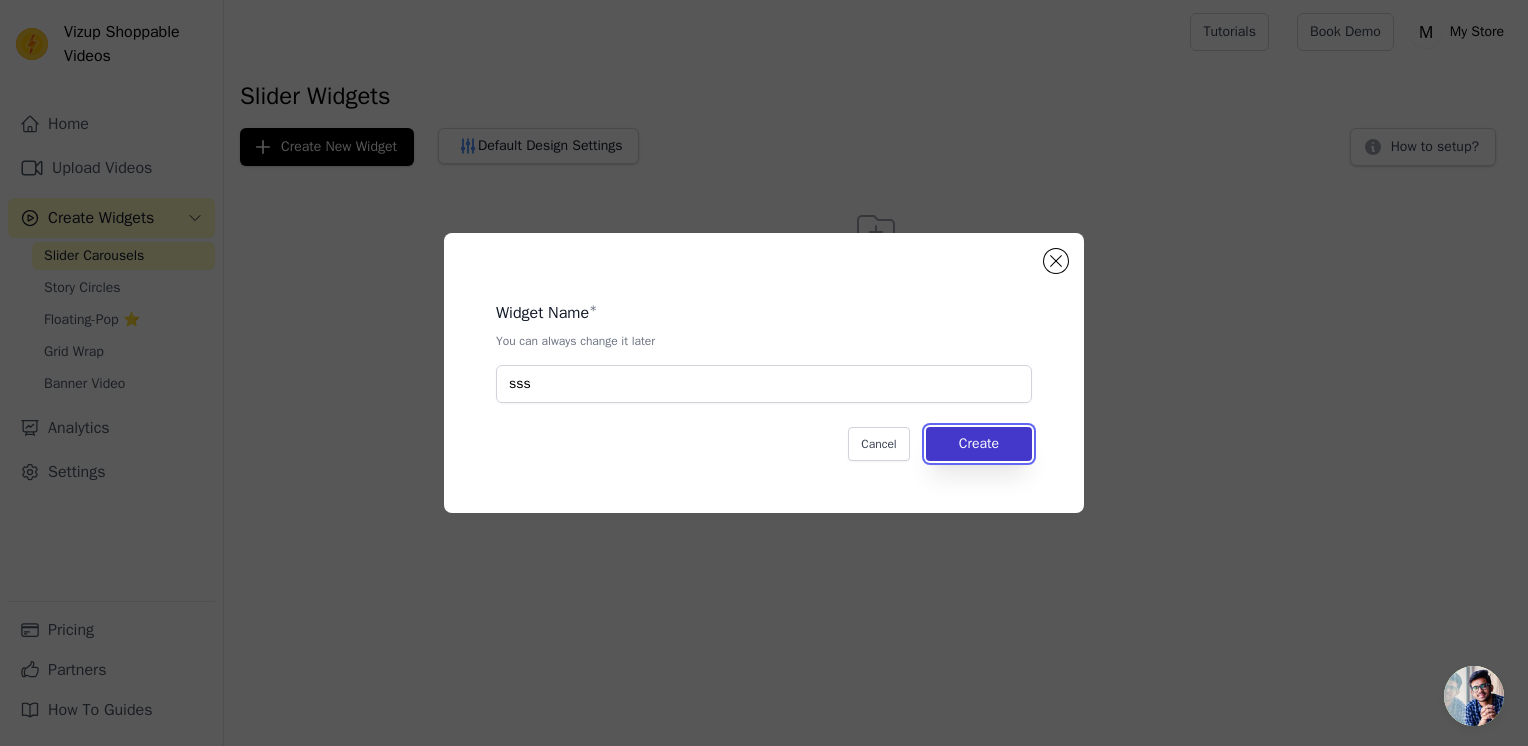 click on "Create" at bounding box center [979, 444] 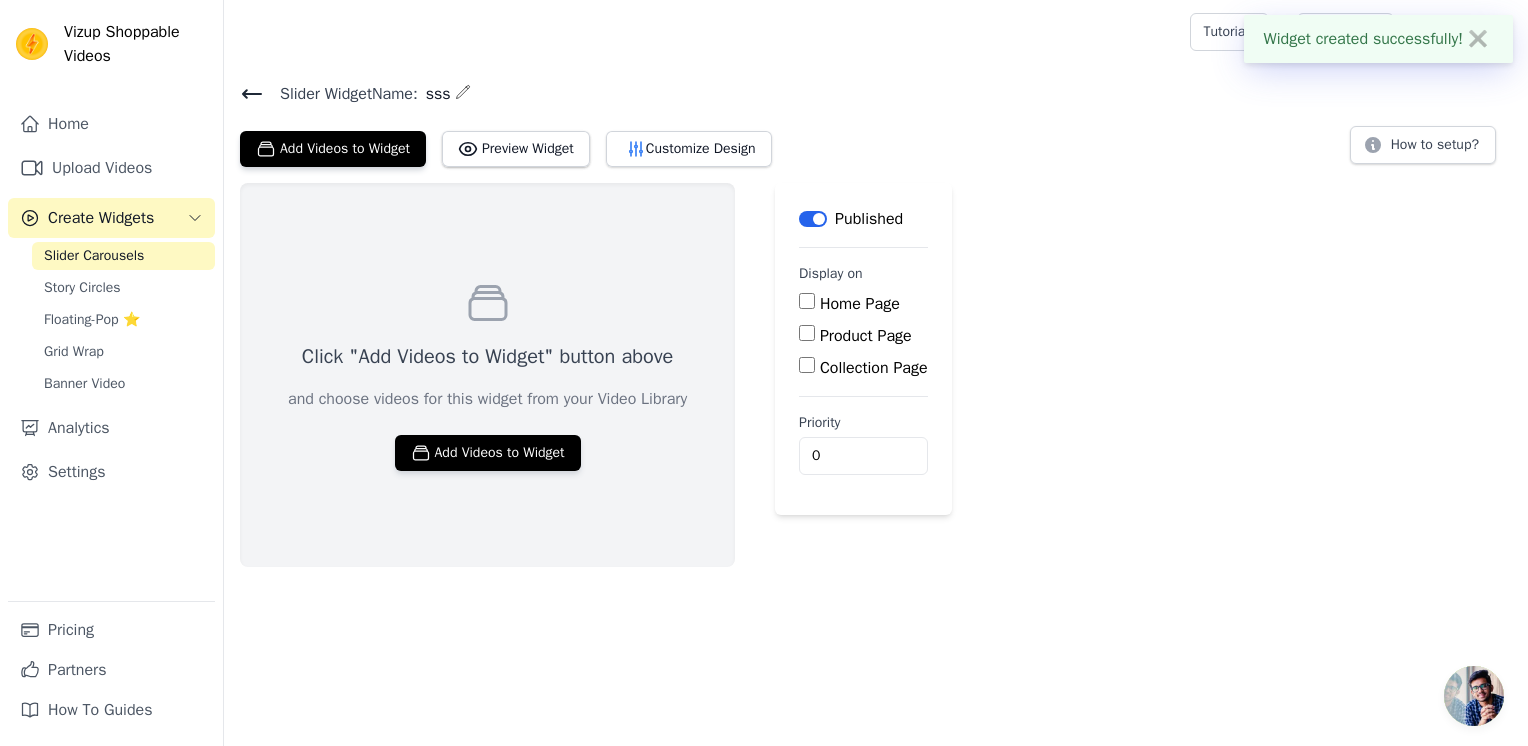 click on "Product Page" at bounding box center (807, 333) 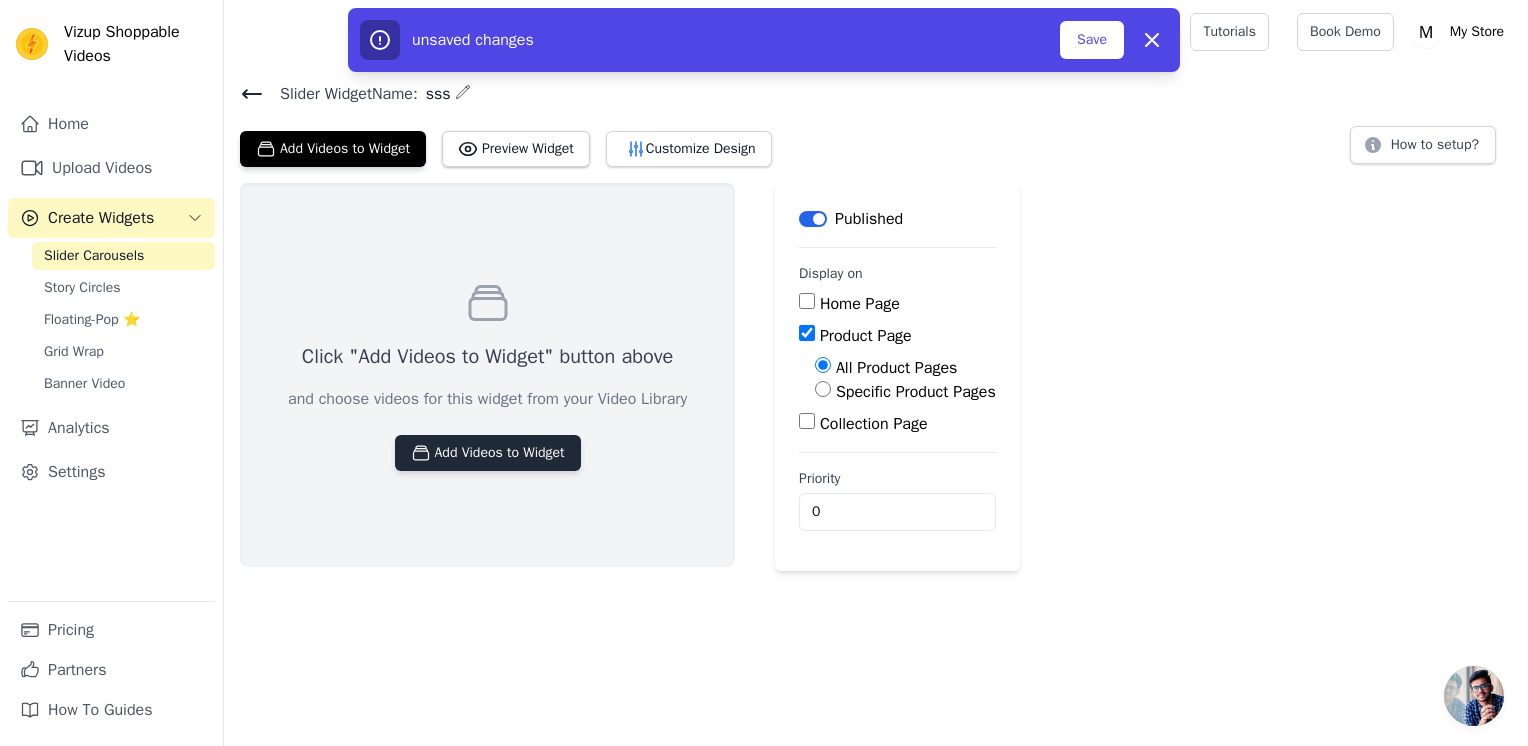 click on "Add Videos to Widget" at bounding box center [488, 453] 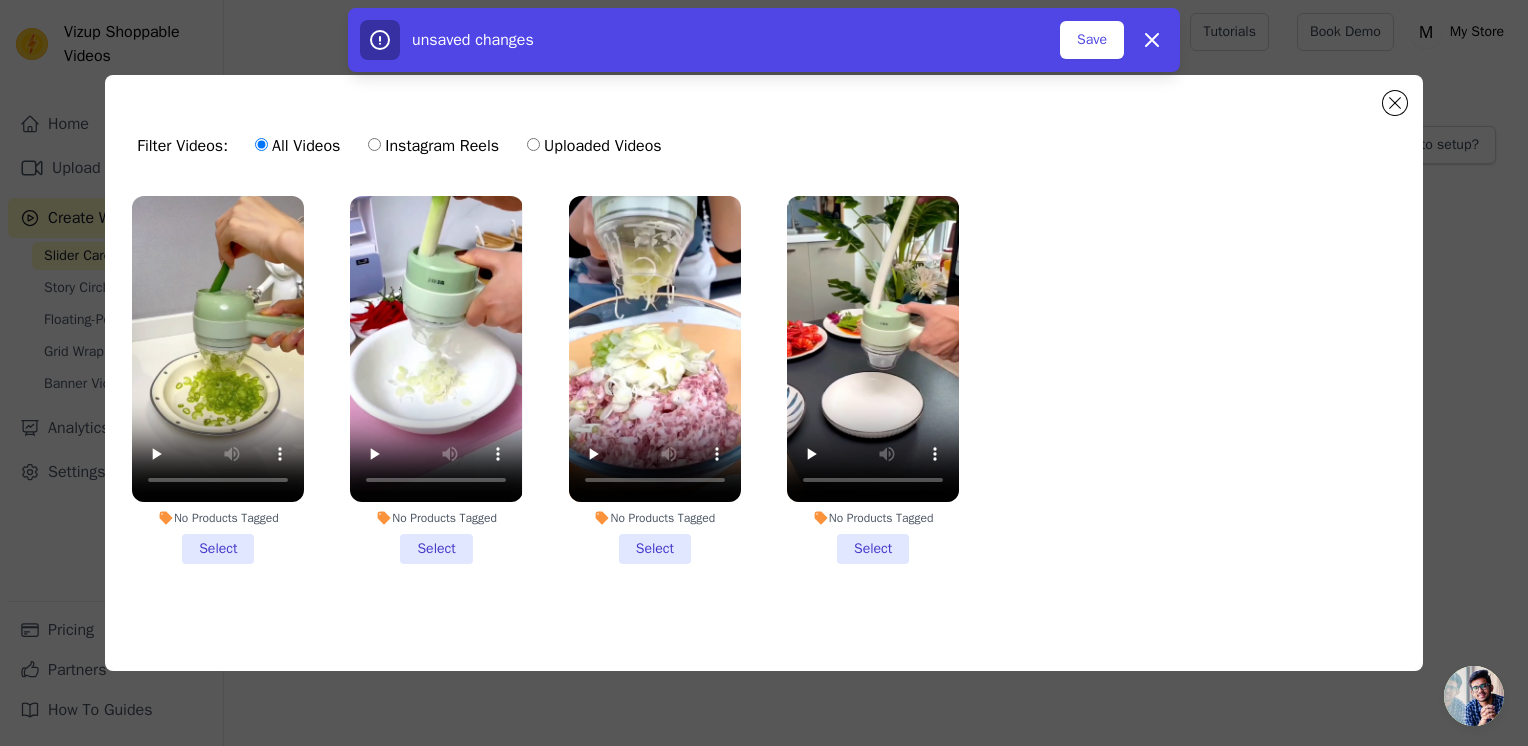 click on "No Products Tagged     Select" at bounding box center (218, 380) 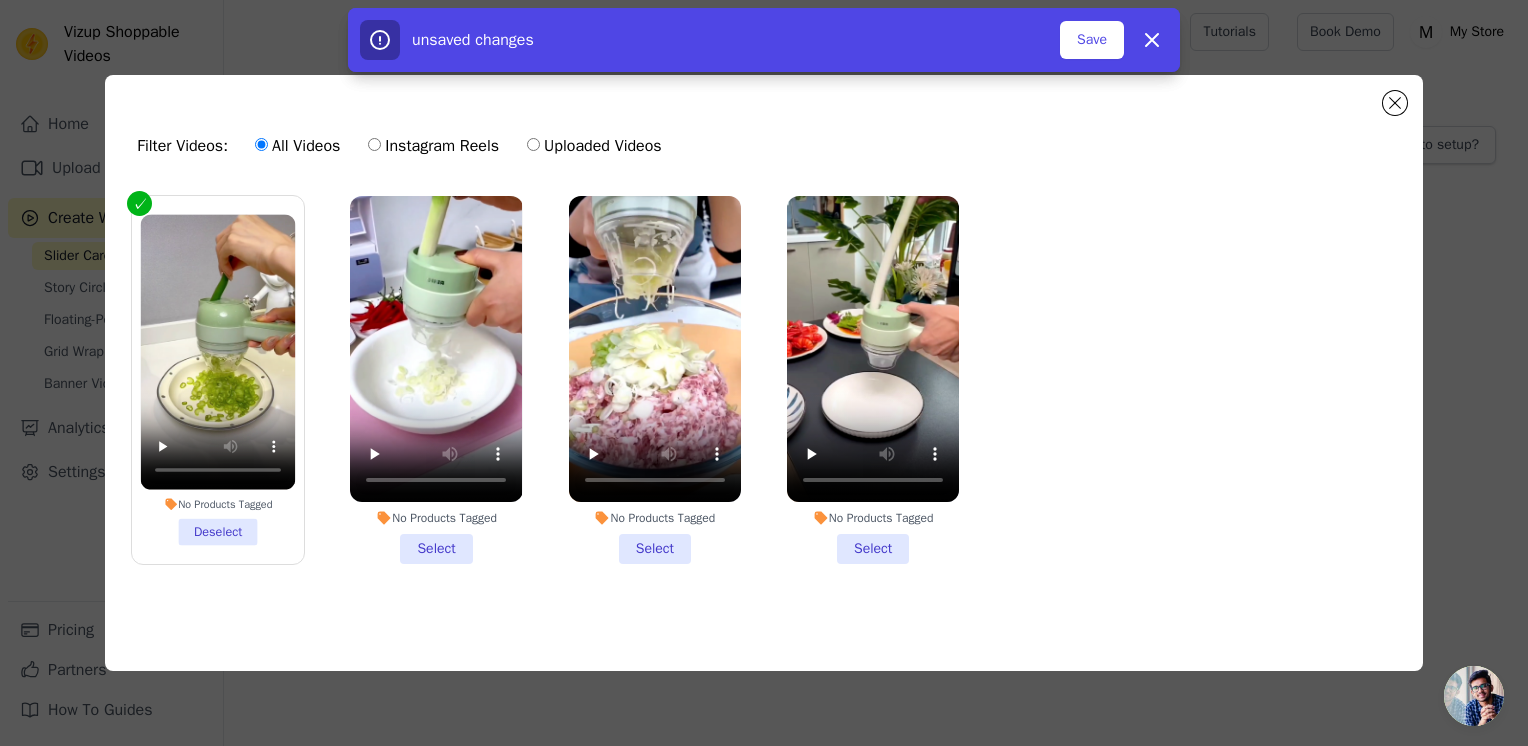 click on "No Products Tagged     Select" at bounding box center (436, 380) 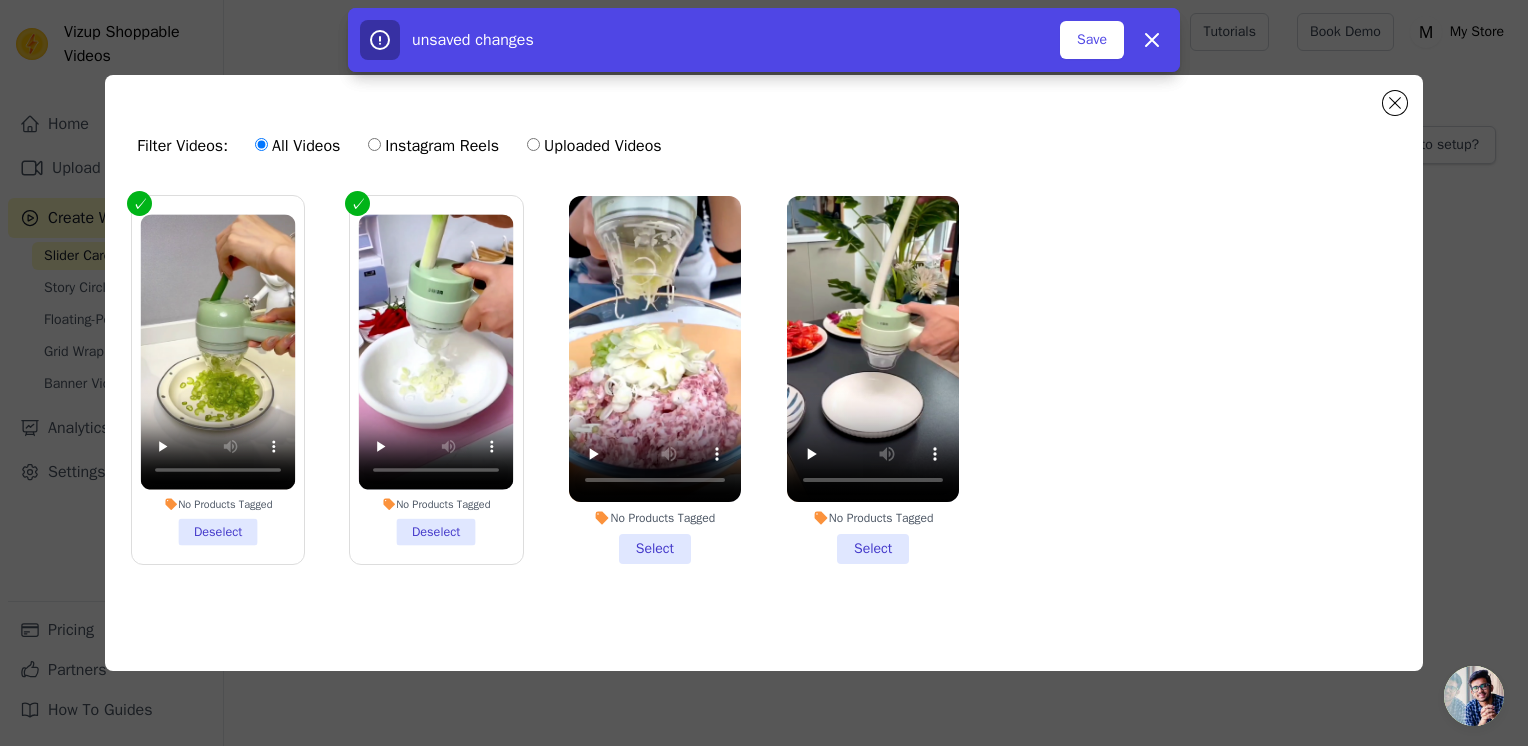 click on "No Products Tagged     Select" at bounding box center [655, 380] 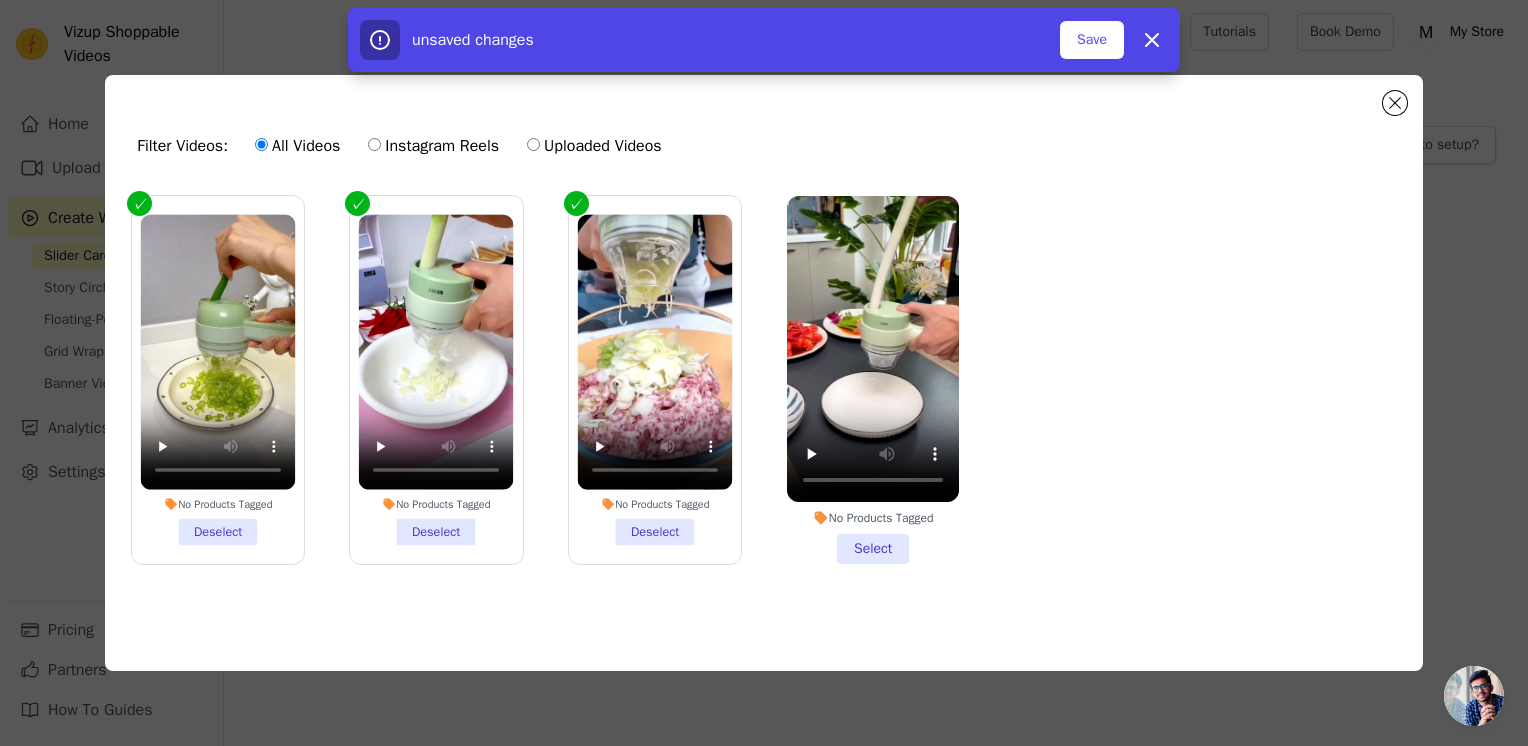 click on "No Products Tagged     Select" at bounding box center (873, 380) 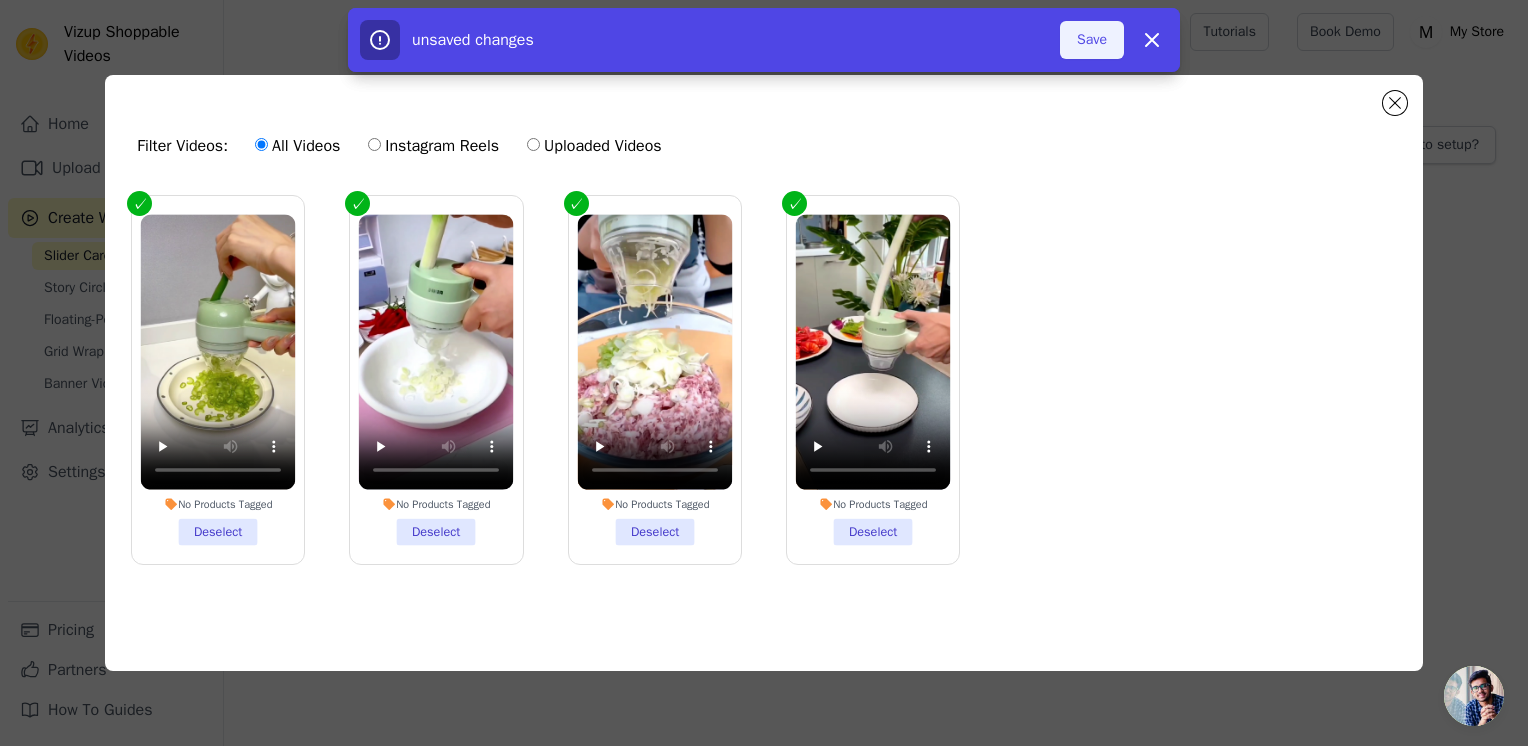 click on "Save" at bounding box center (1092, 40) 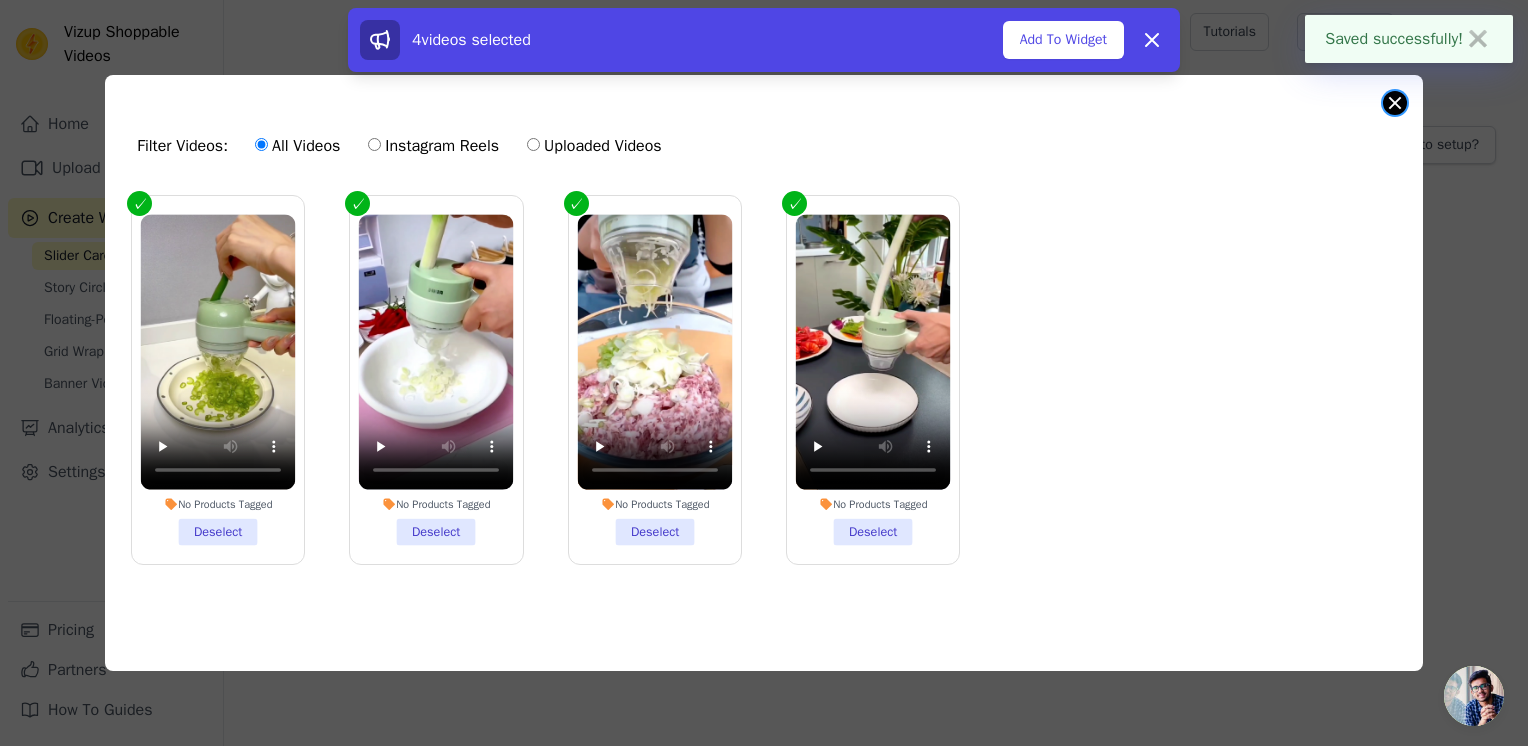 click at bounding box center (1395, 103) 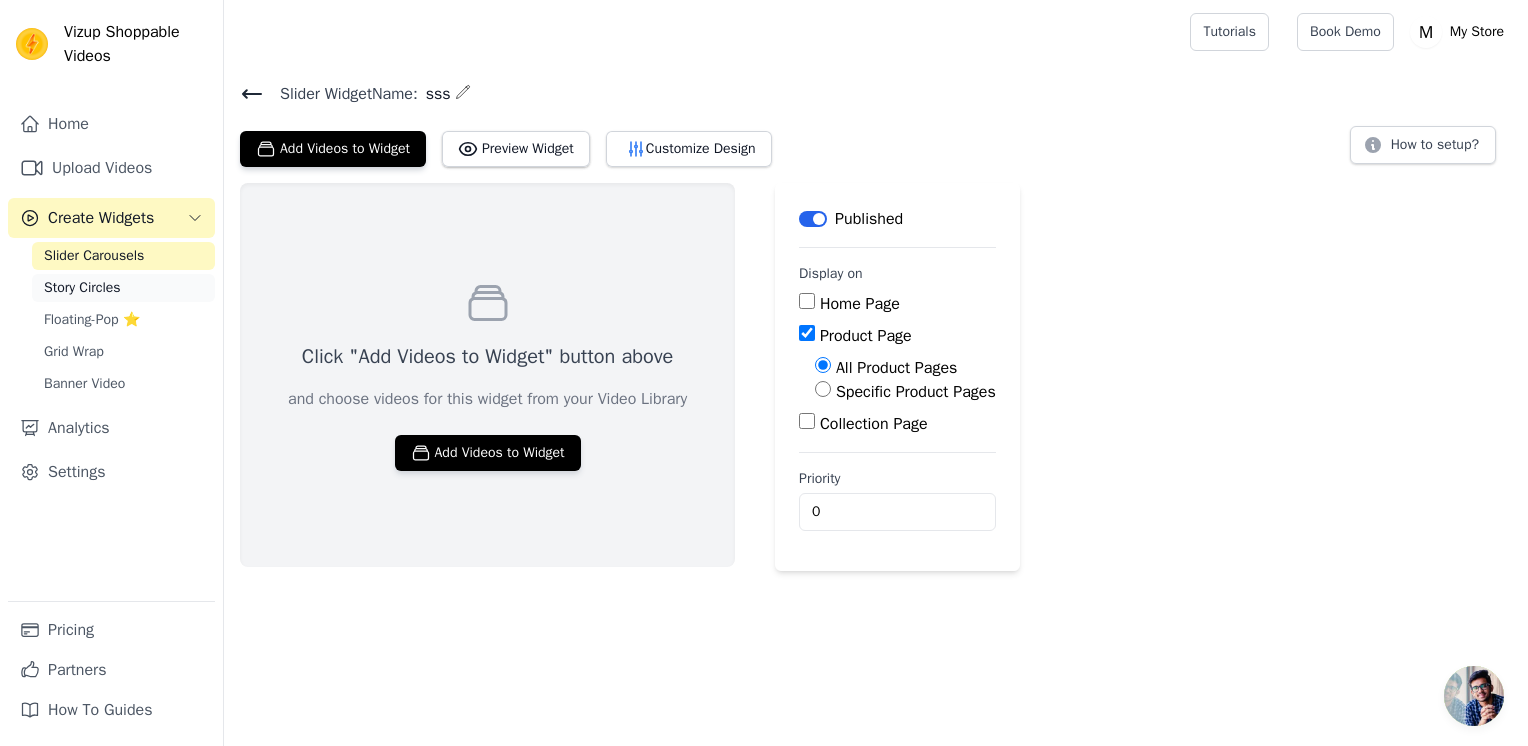 click on "Story Circles" at bounding box center [82, 288] 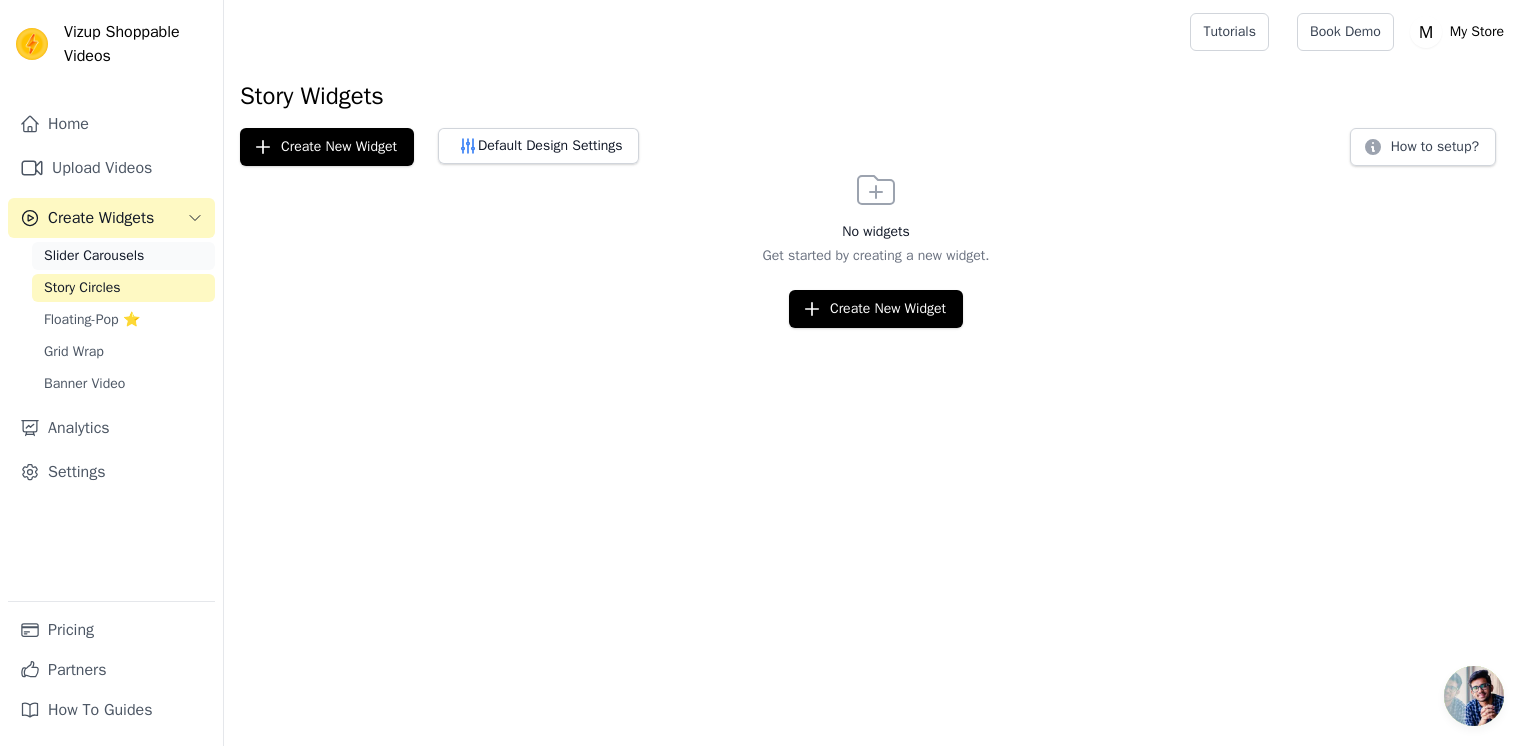 click on "Slider Carousels" at bounding box center (123, 256) 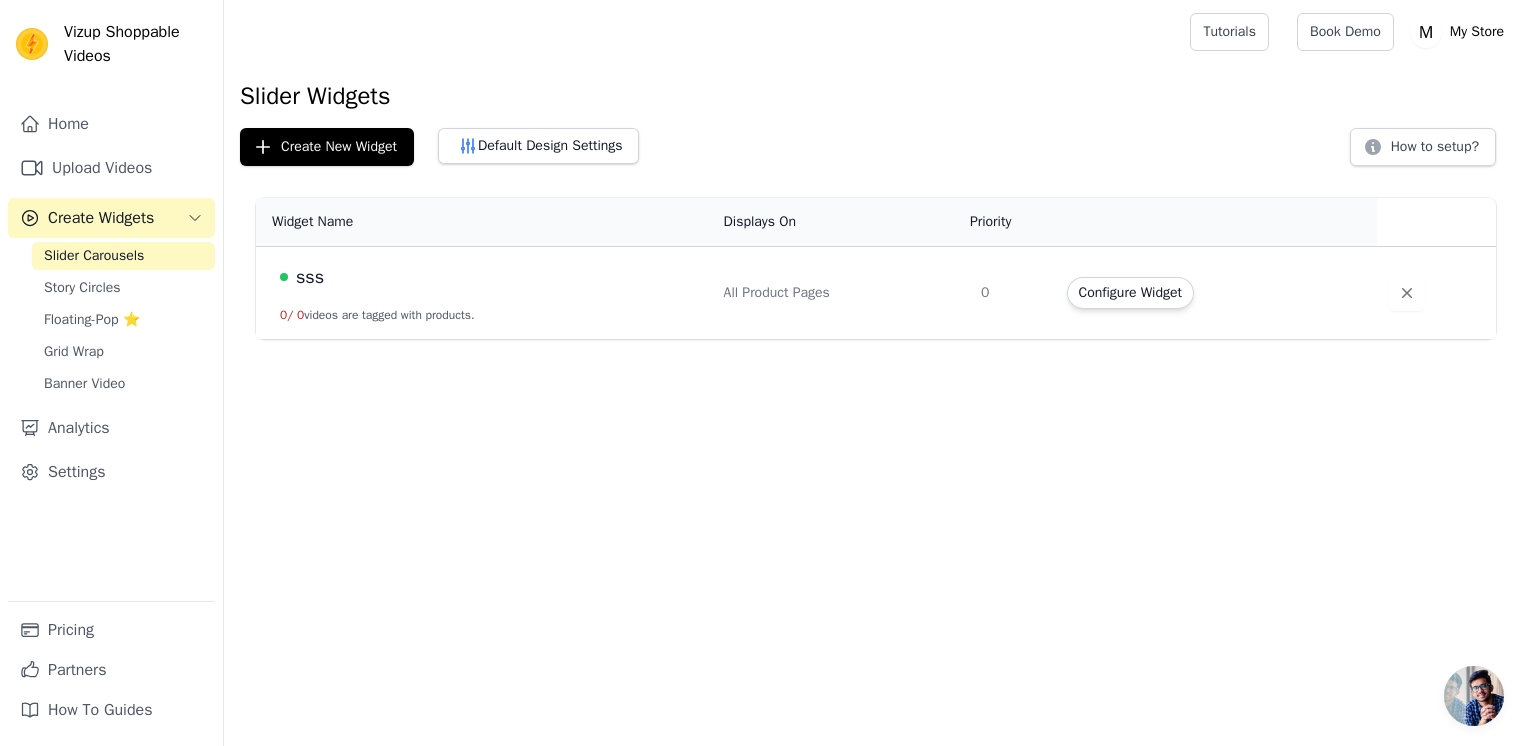click on "Configure Widget" at bounding box center (1130, 293) 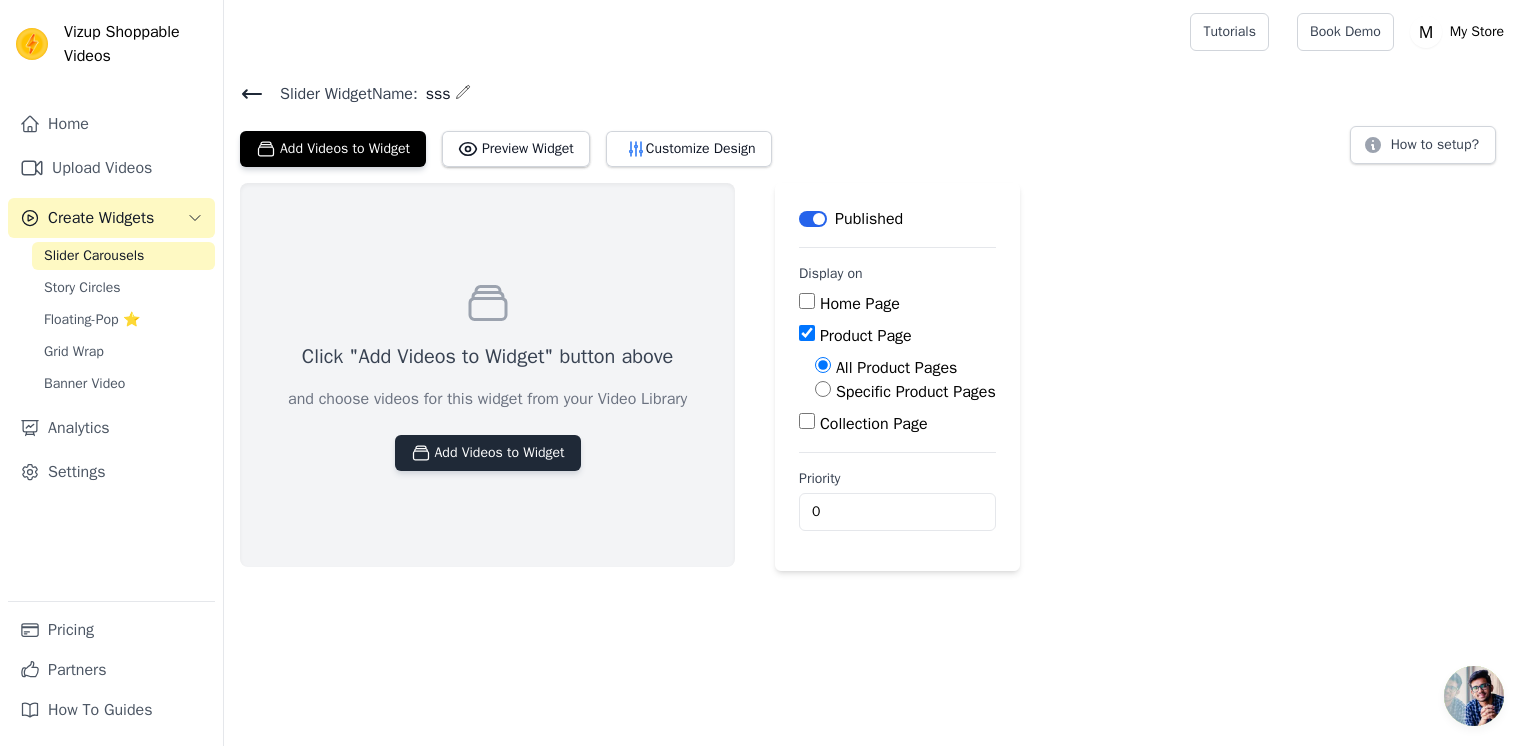 click on "Add Videos to Widget" at bounding box center [488, 453] 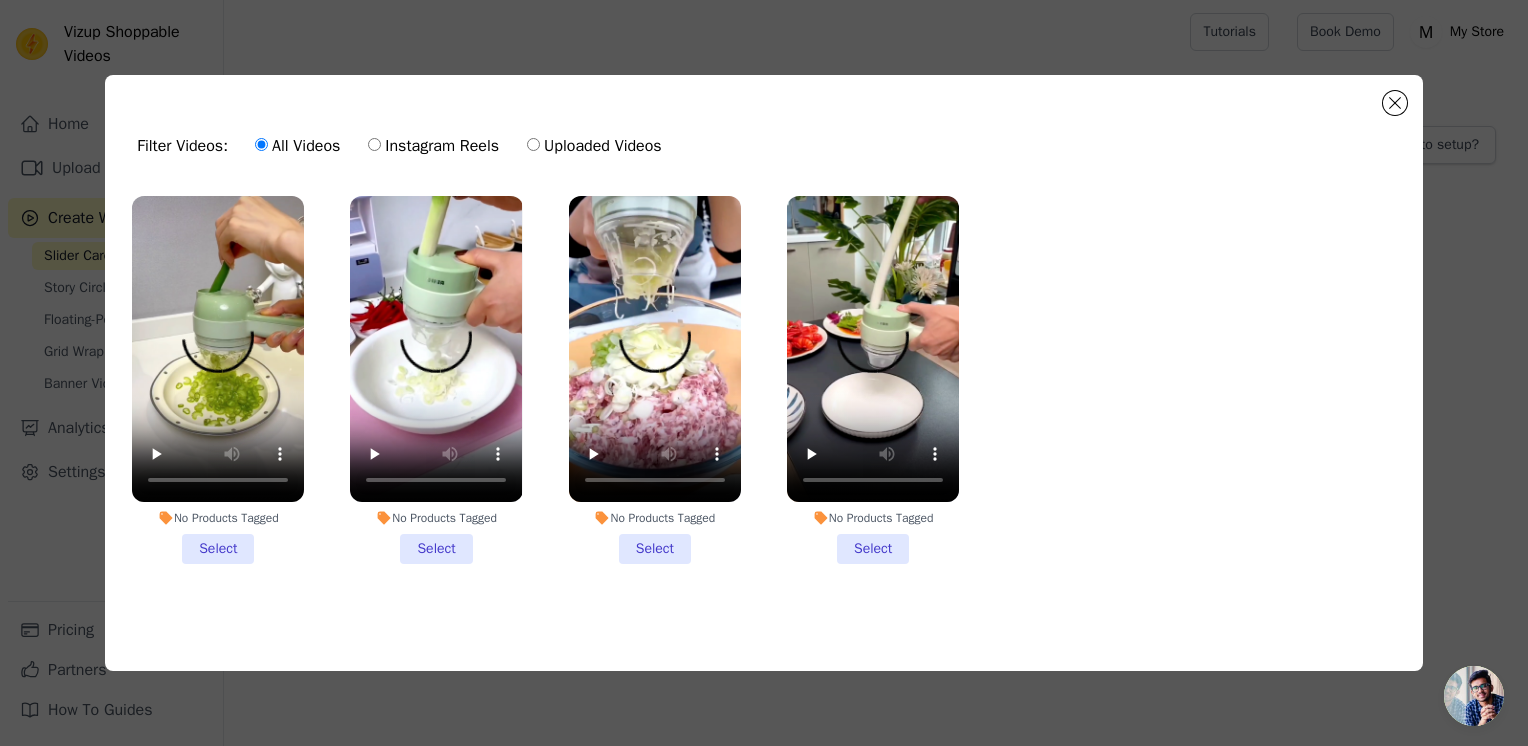 click on "No Products Tagged     Select" at bounding box center [218, 380] 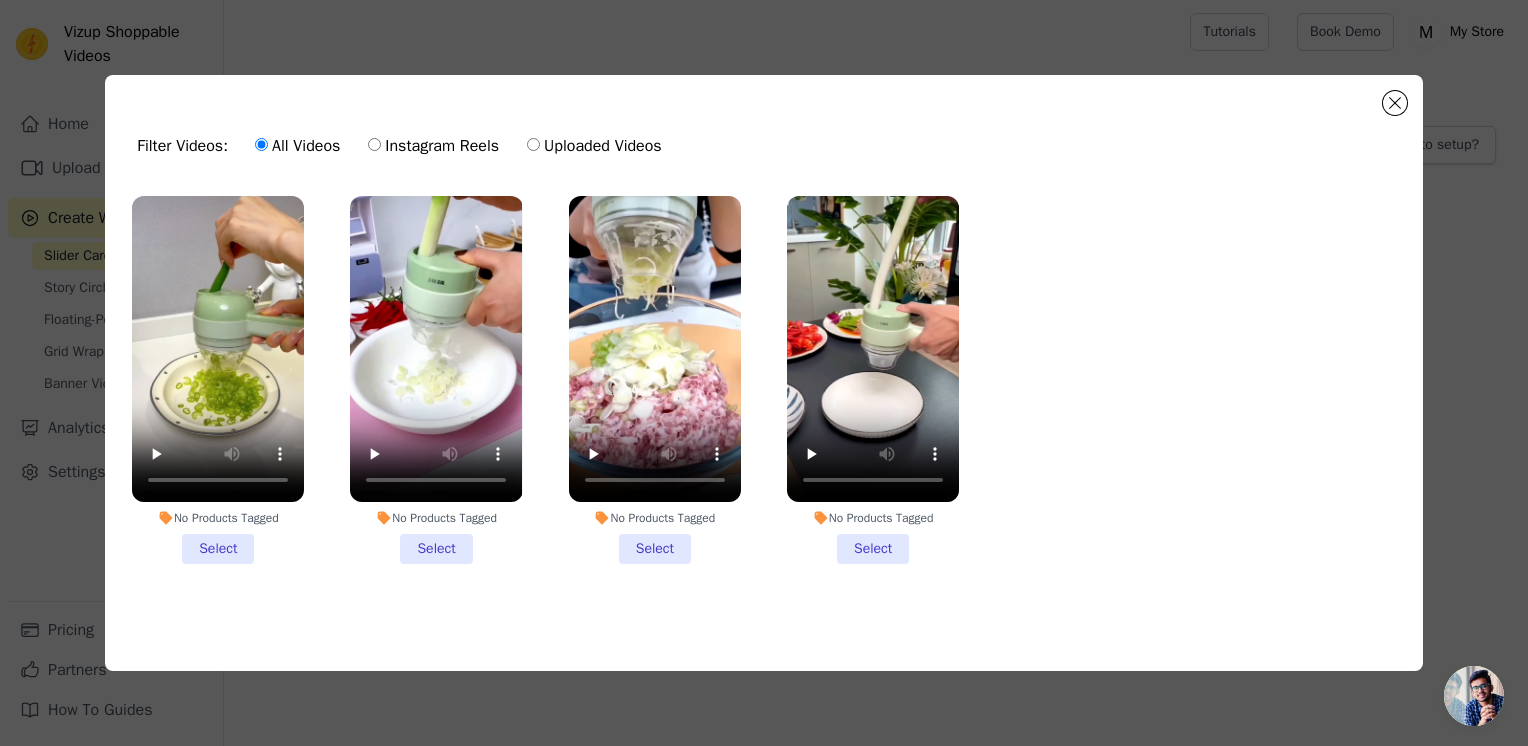 click on "No Products Tagged     Select" at bounding box center (0, 0) 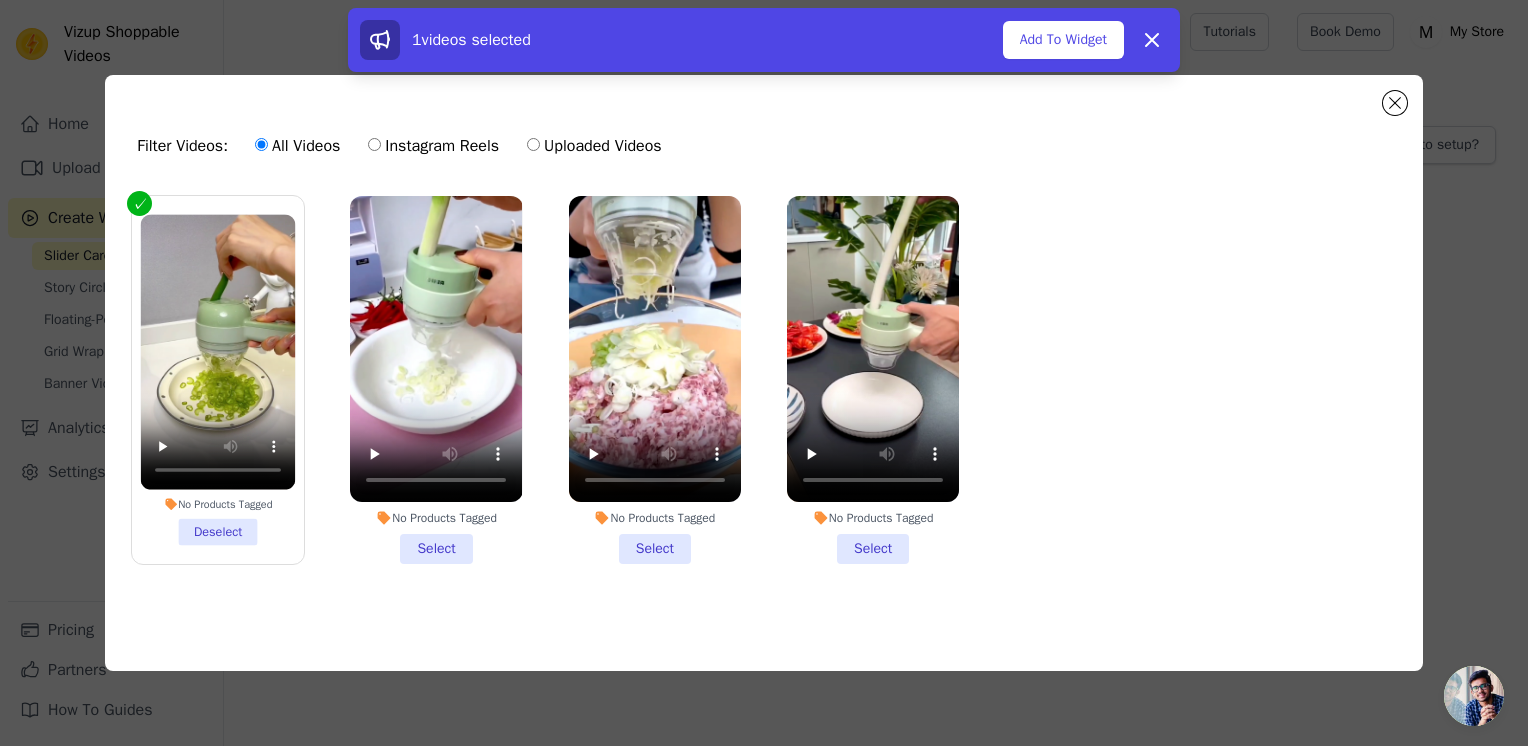 click on "No Products Tagged     Select" at bounding box center (436, 380) 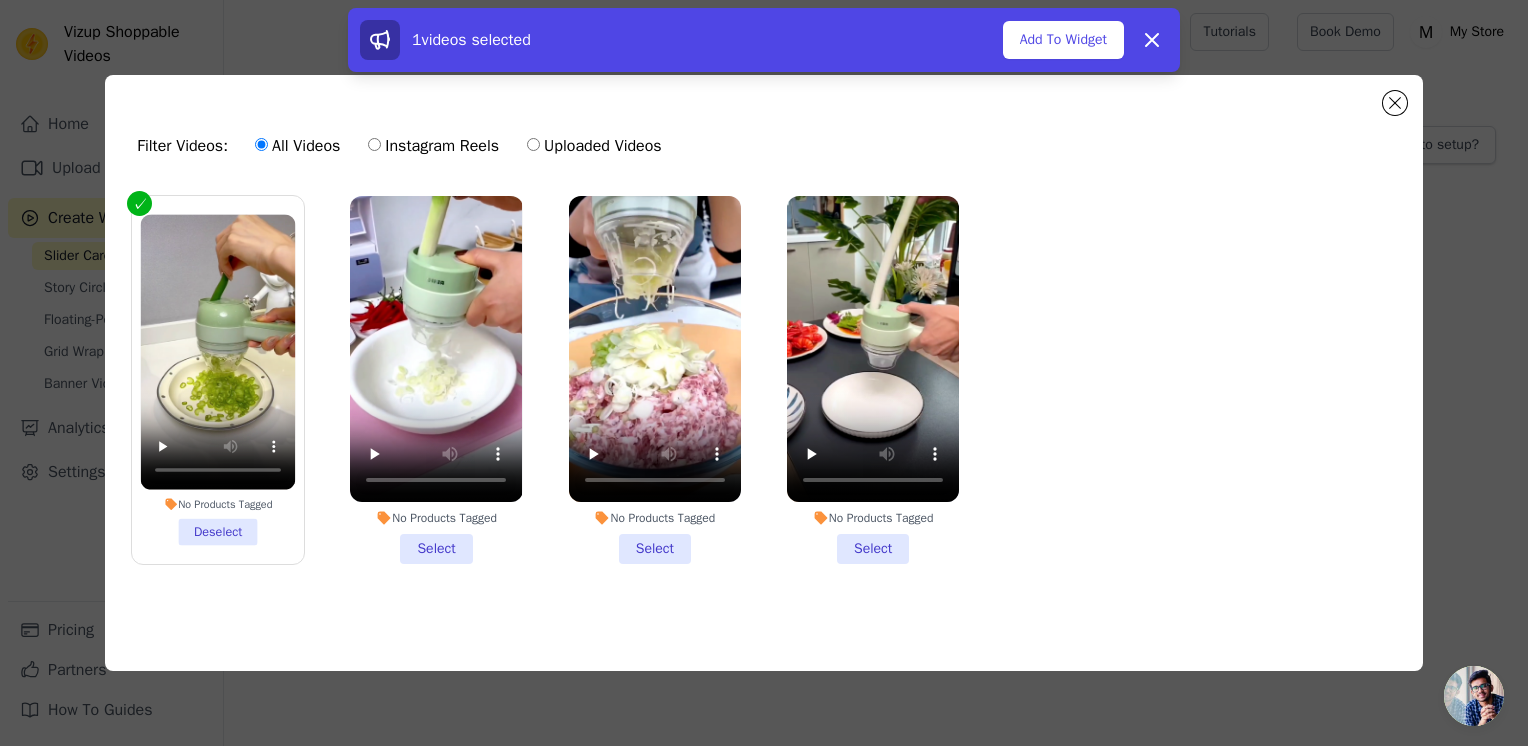 click on "No Products Tagged     Select" at bounding box center (0, 0) 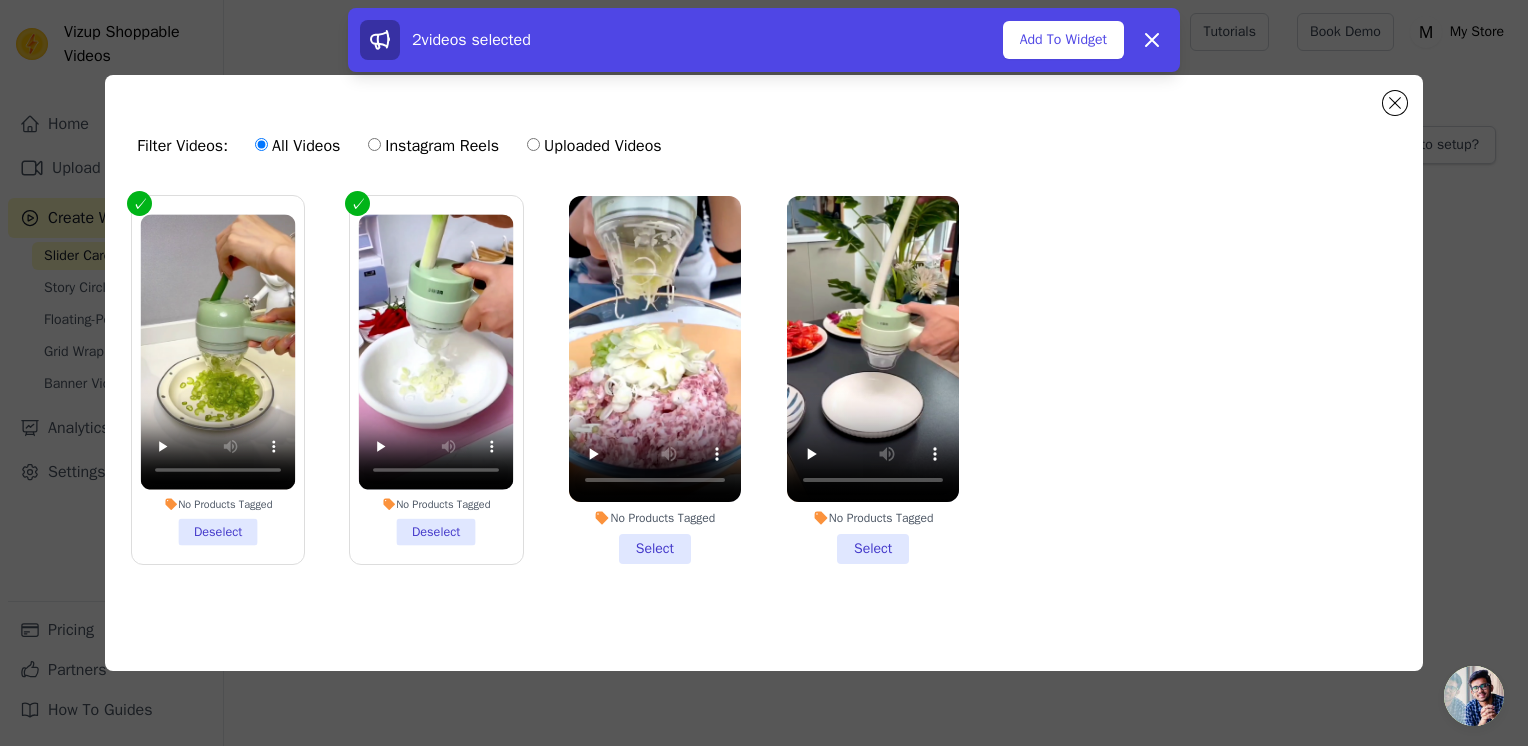 click on "No Products Tagged     Select" at bounding box center [655, 380] 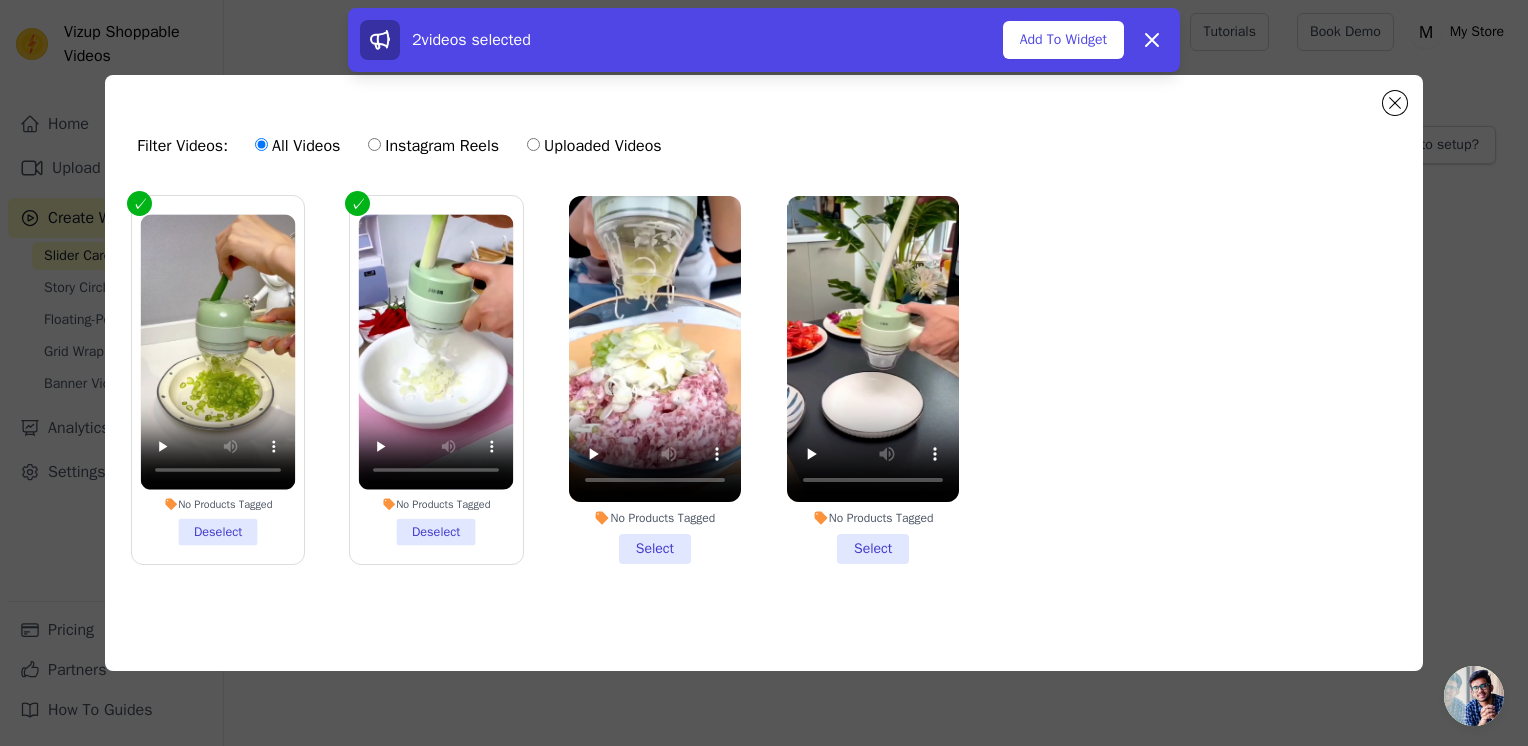 click on "No Products Tagged     Select" at bounding box center [0, 0] 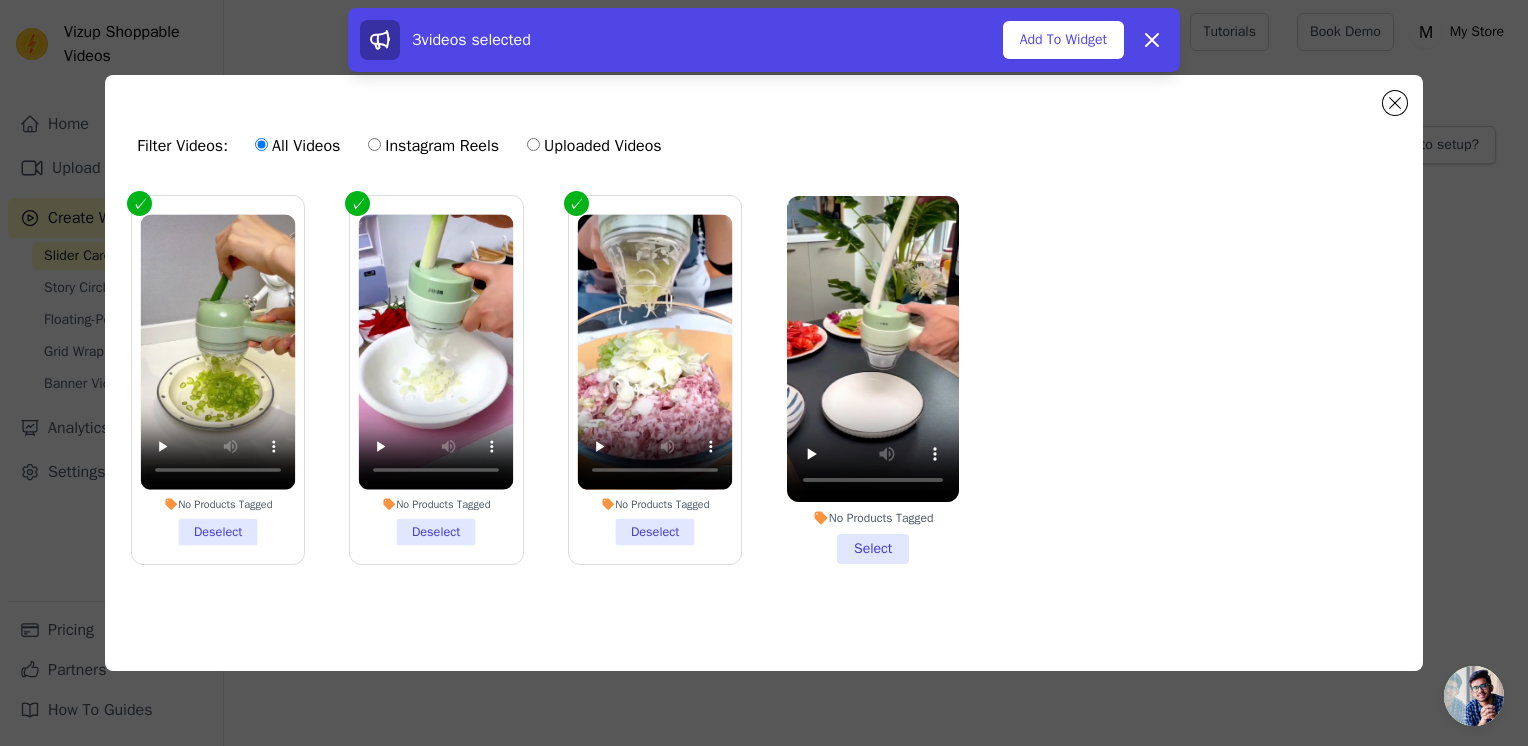 click on "No Products Tagged     Select" at bounding box center [873, 380] 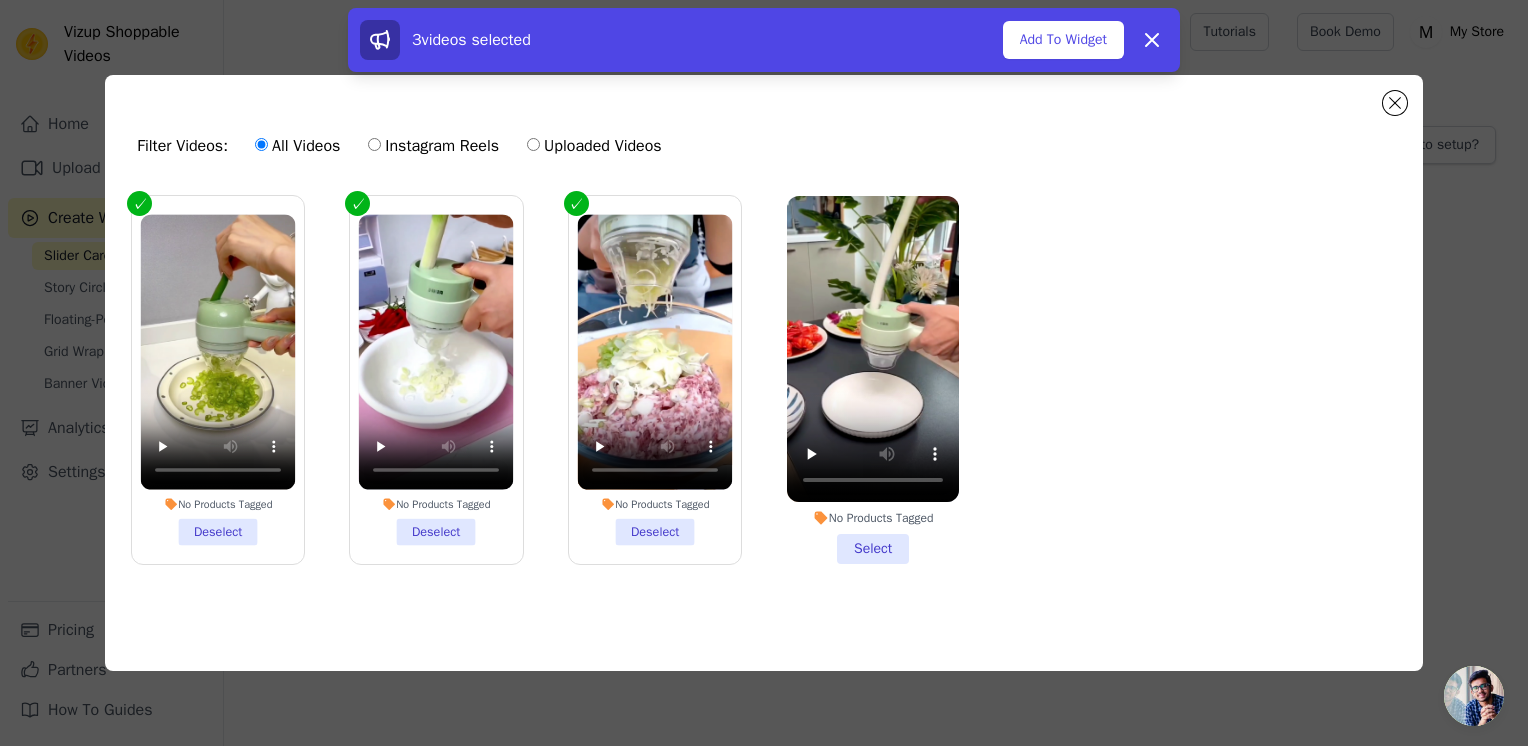 click on "No Products Tagged     Select" at bounding box center [0, 0] 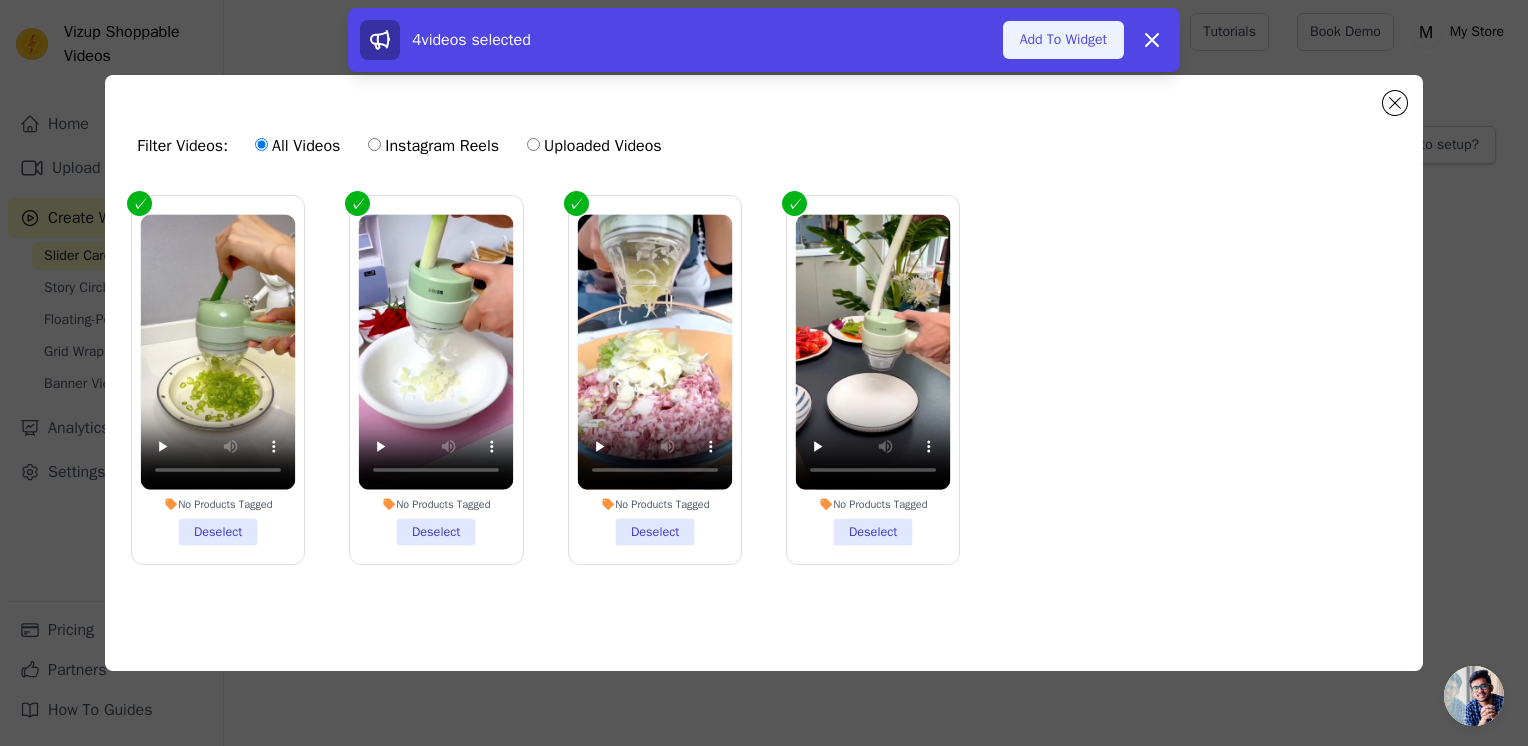 click on "Add To Widget" at bounding box center [1063, 40] 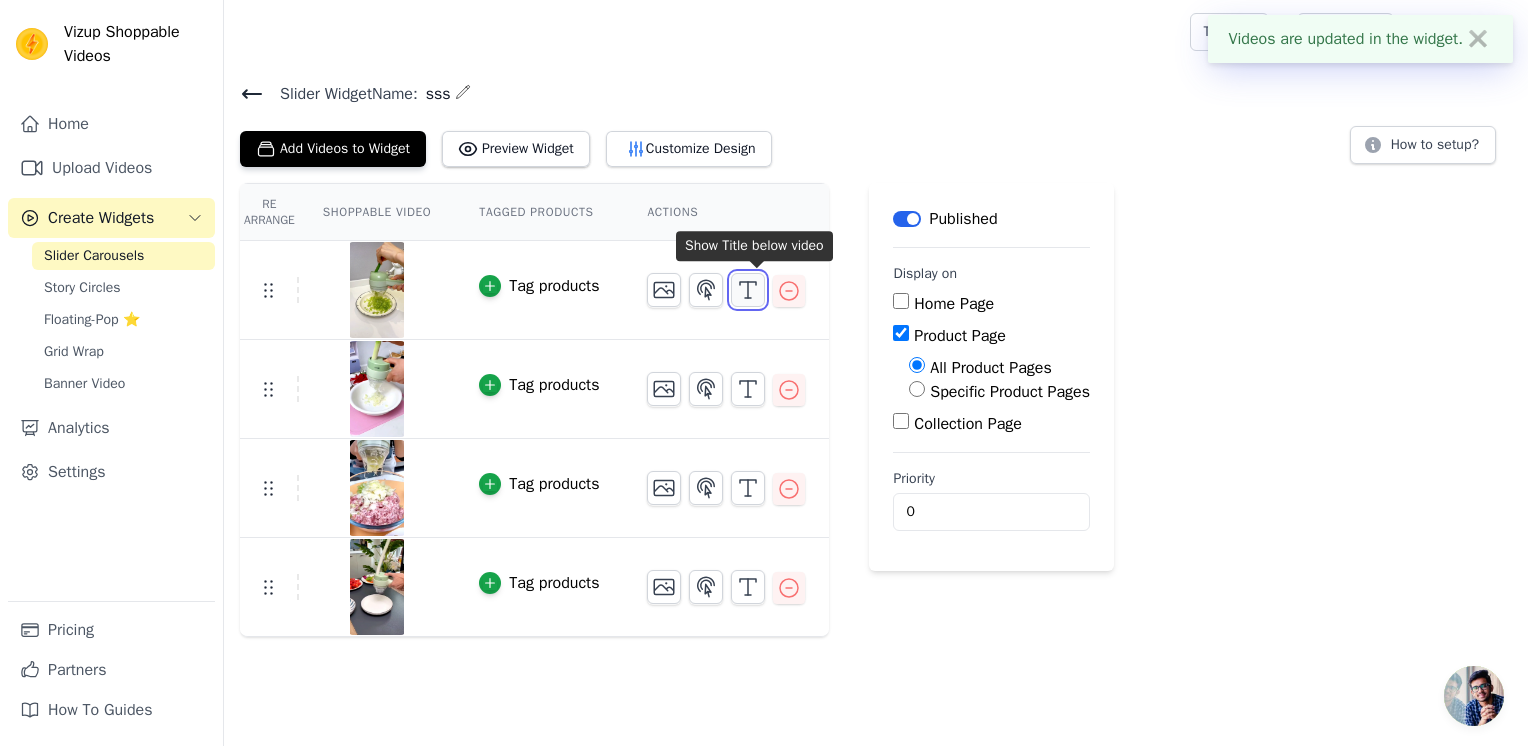 click 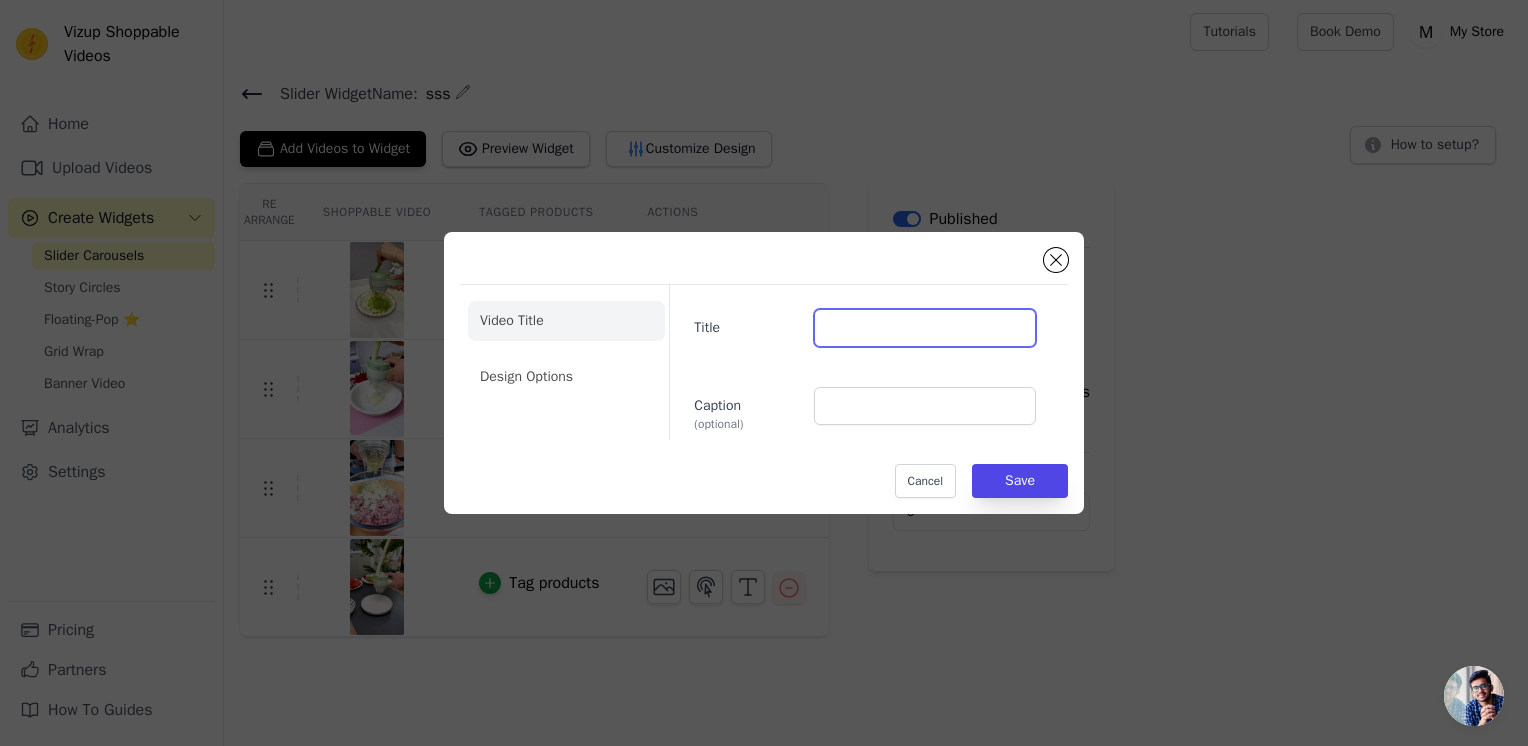 click on "Title" at bounding box center (925, 328) 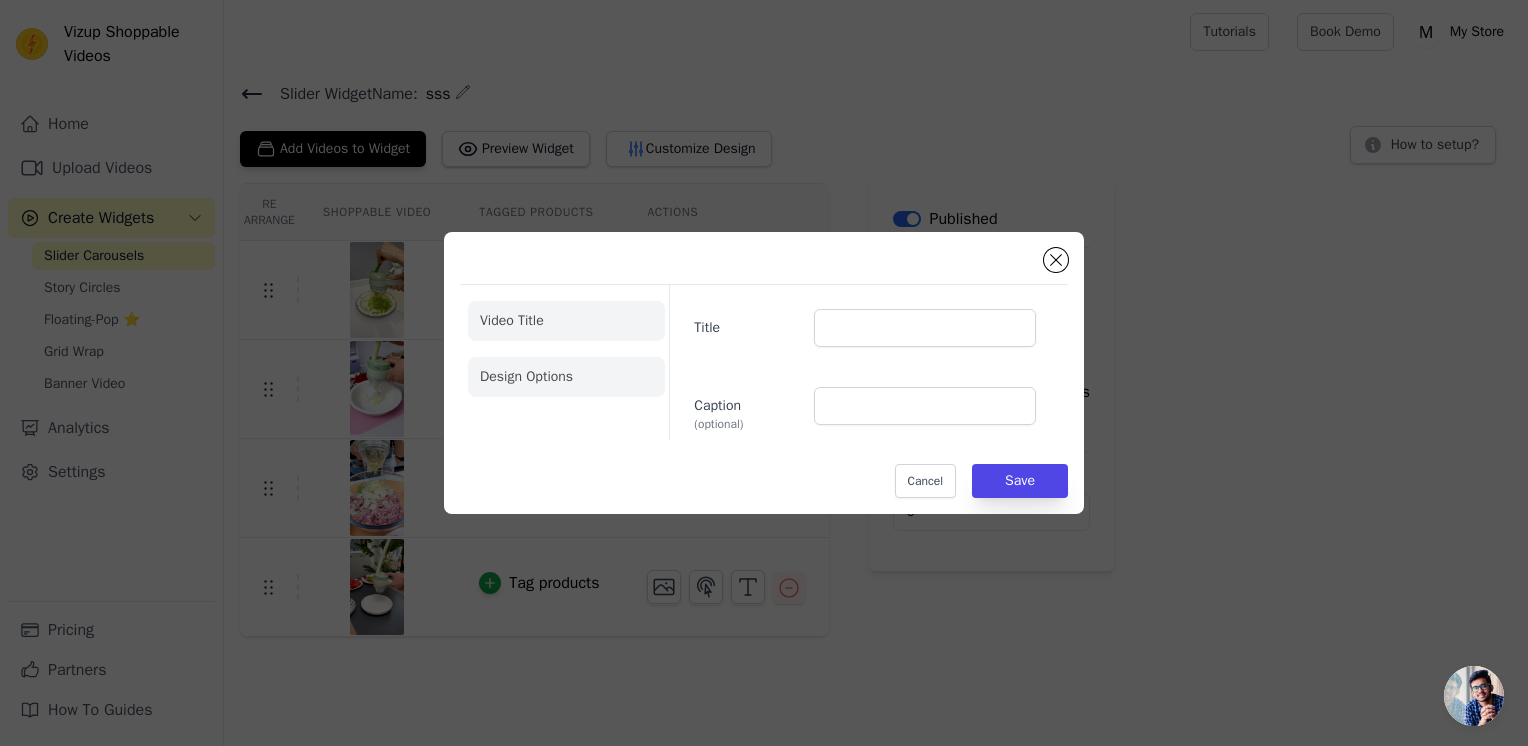 click on "Design Options" 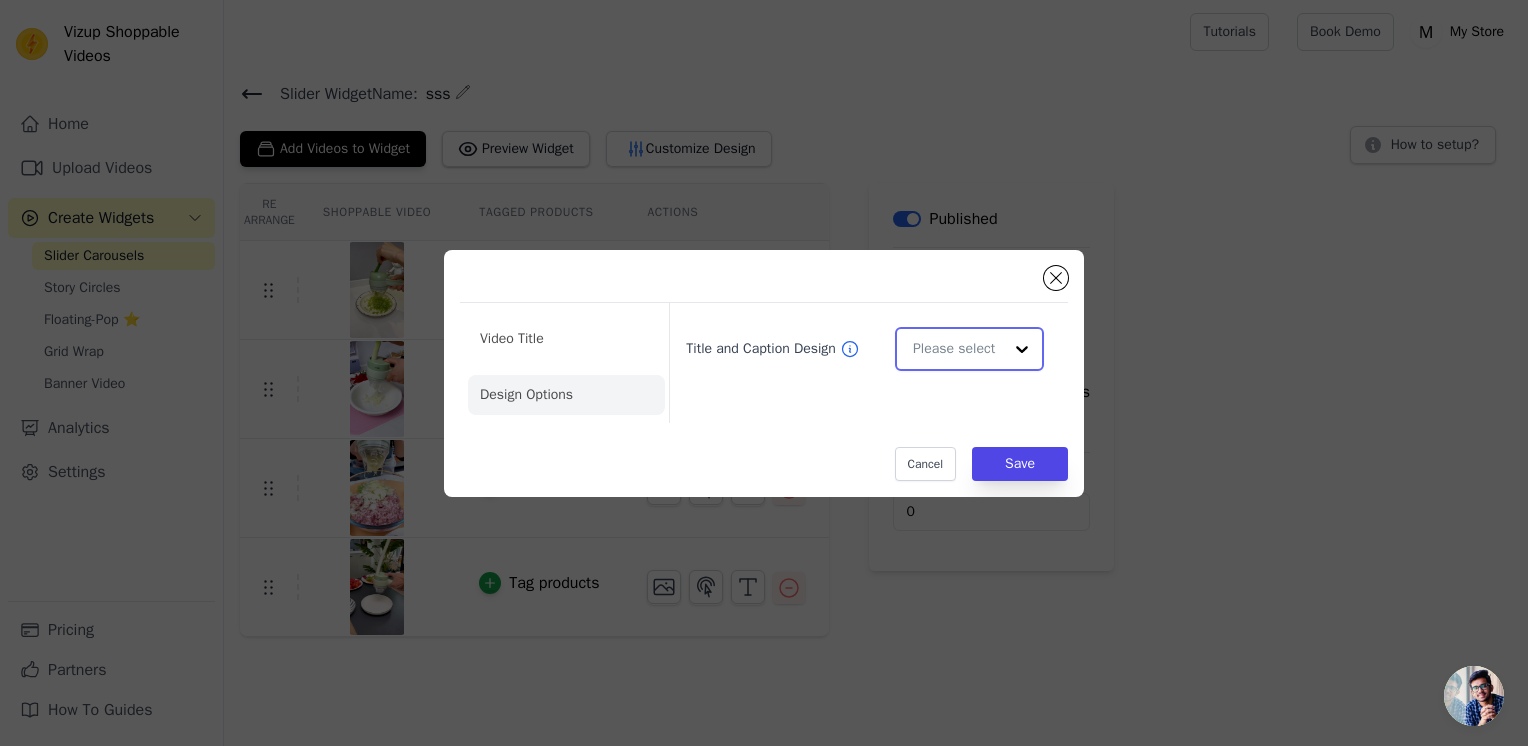 click on "Title and Caption Design" at bounding box center (957, 349) 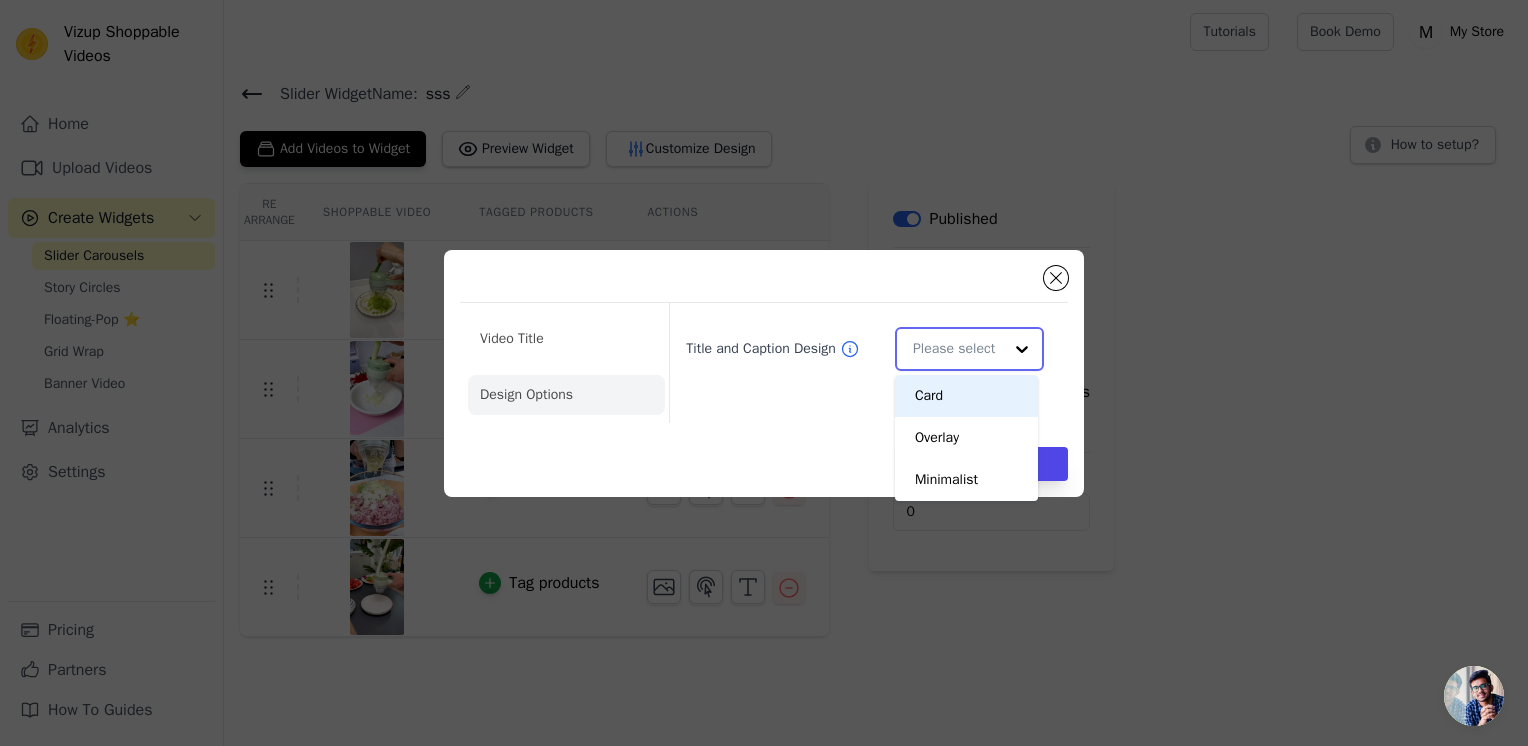 click on "Title and Caption Design" at bounding box center [957, 349] 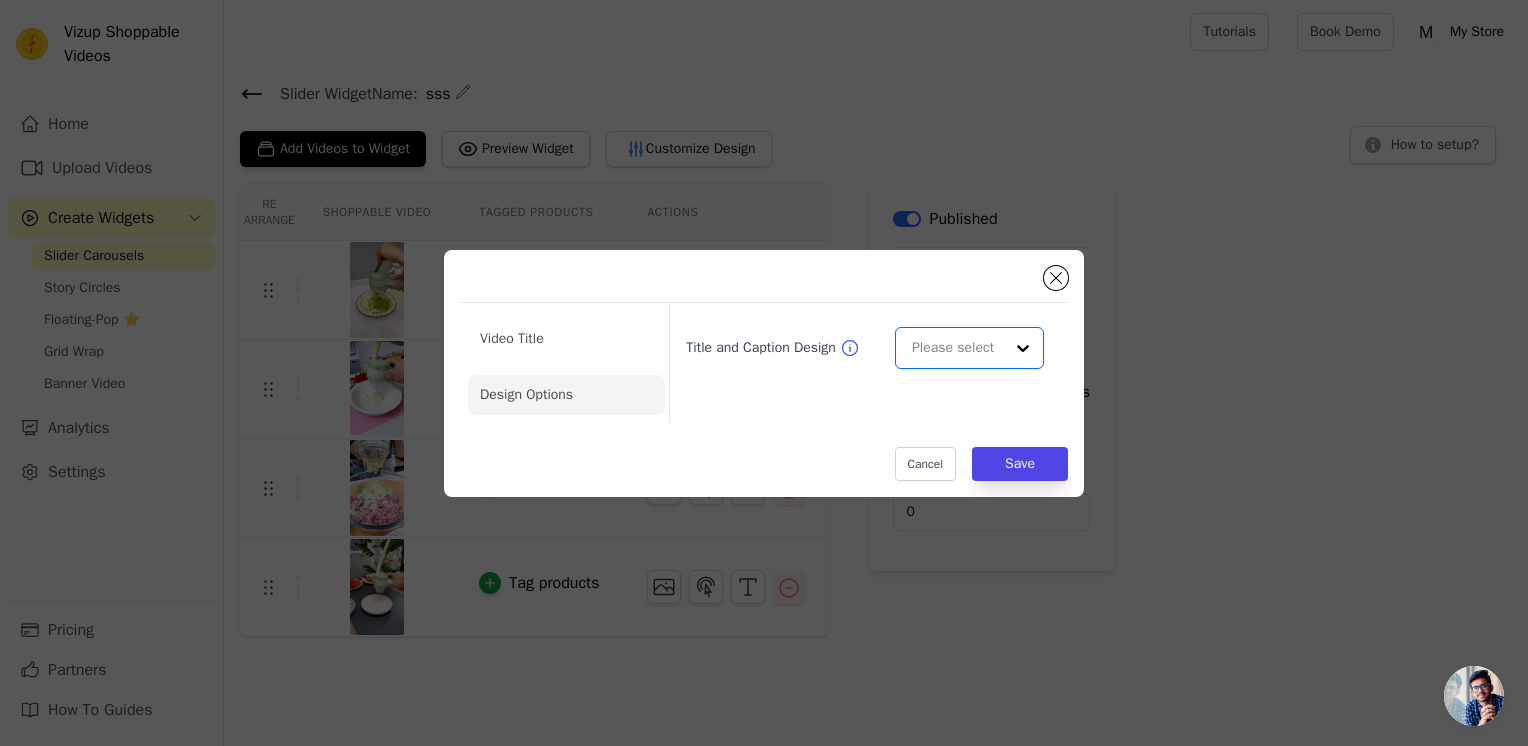 click on "Video Title Design Options" at bounding box center [566, 367] 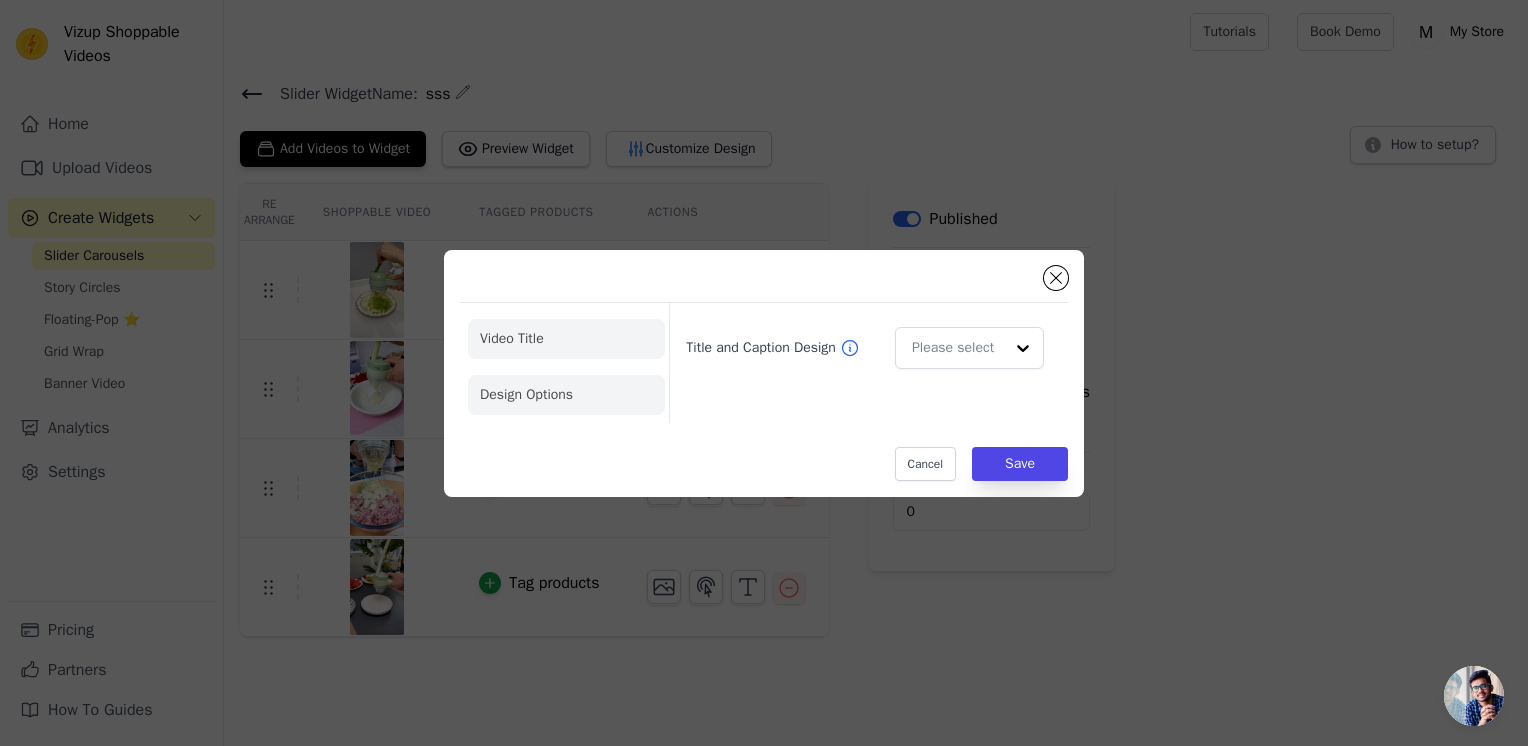 click on "Video Title" 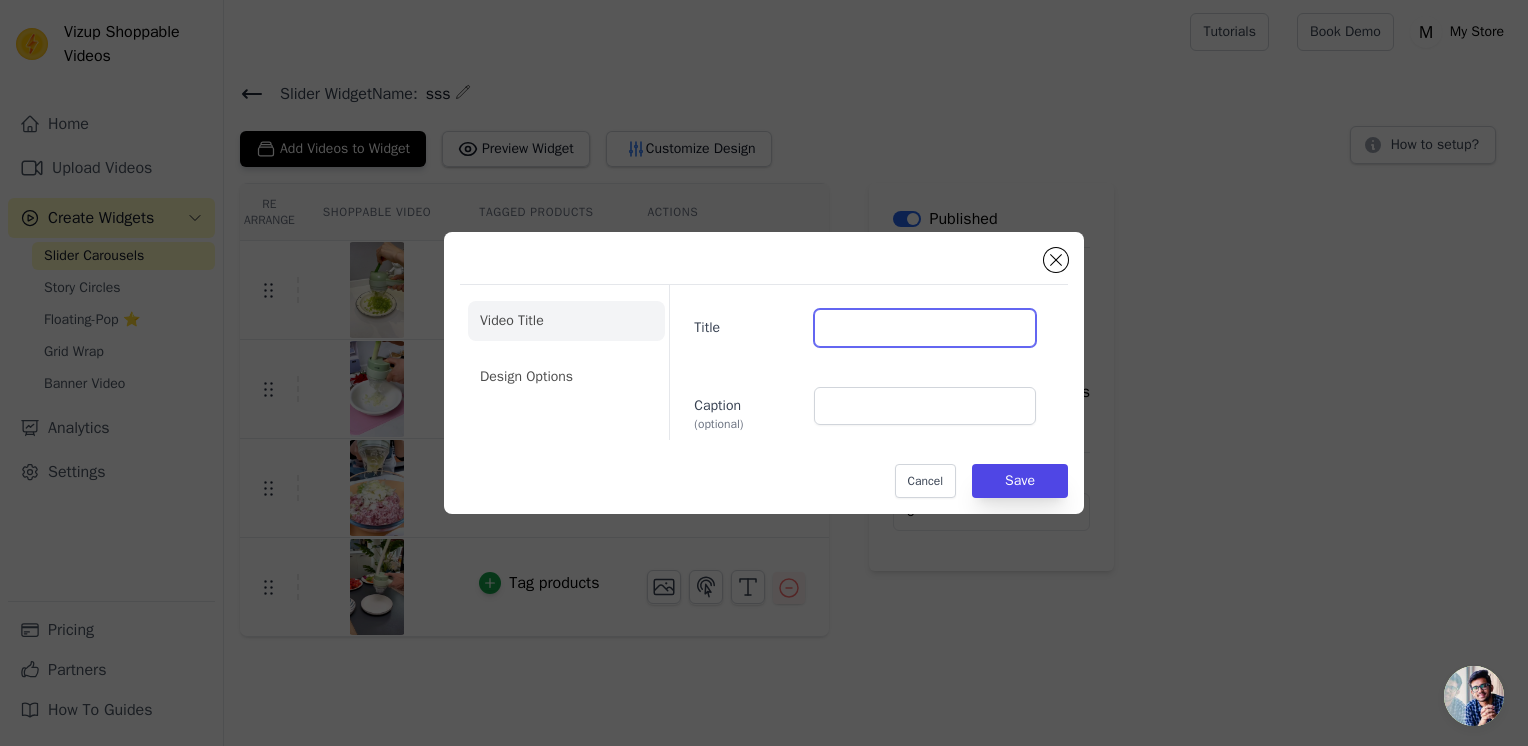 click on "Title" at bounding box center (925, 328) 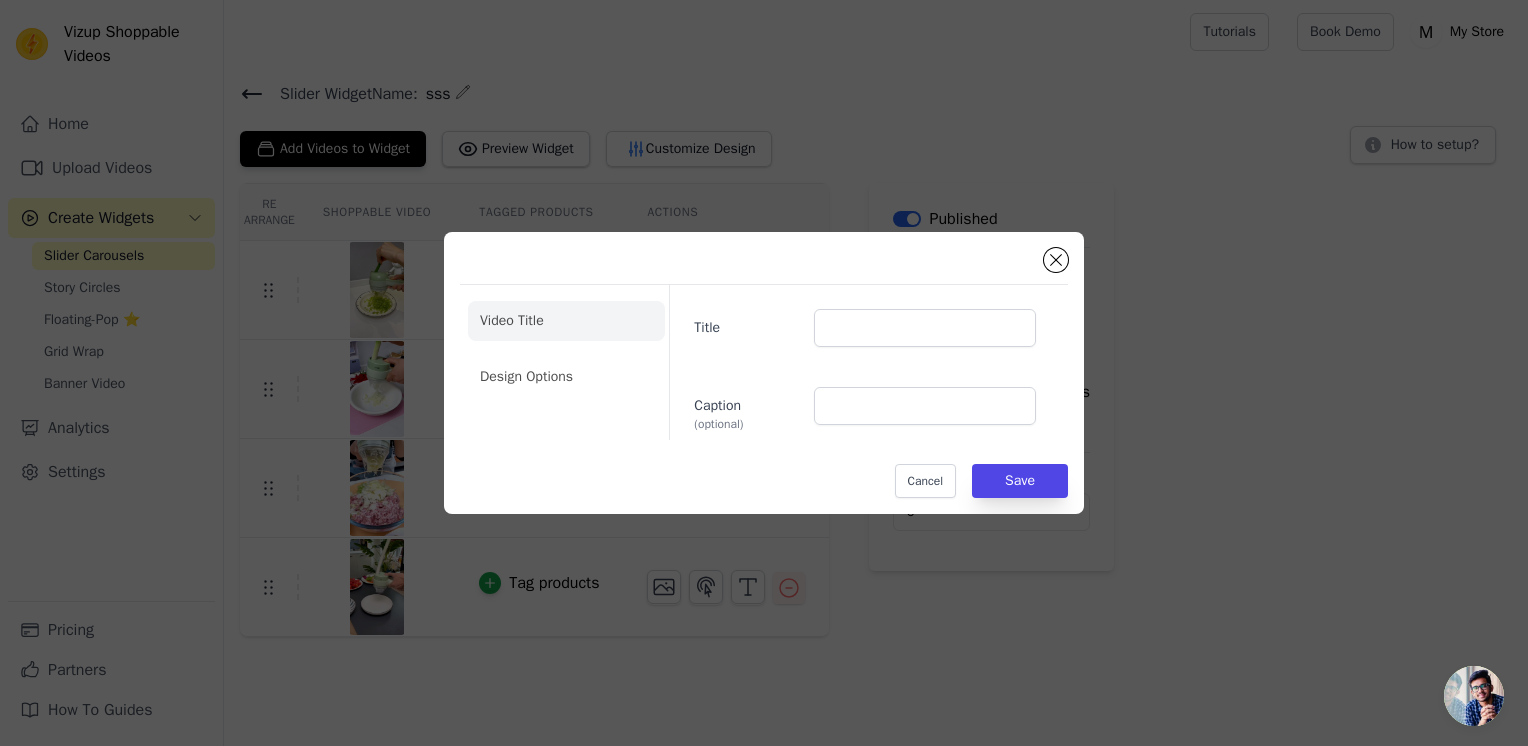 click on "Video Title Design Options   Title     Caption  (optional)     Cancel   Save" at bounding box center [764, 373] 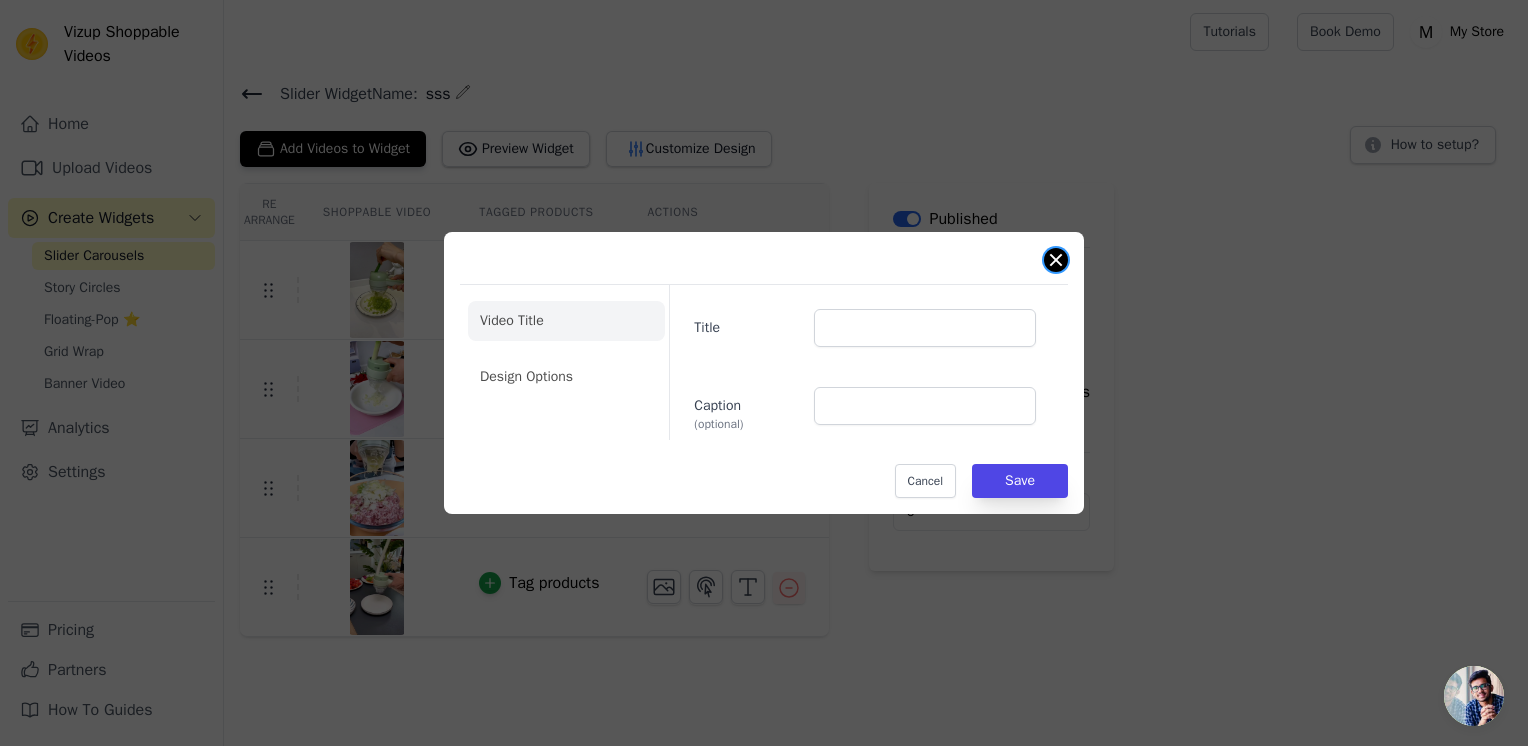 click at bounding box center (1056, 260) 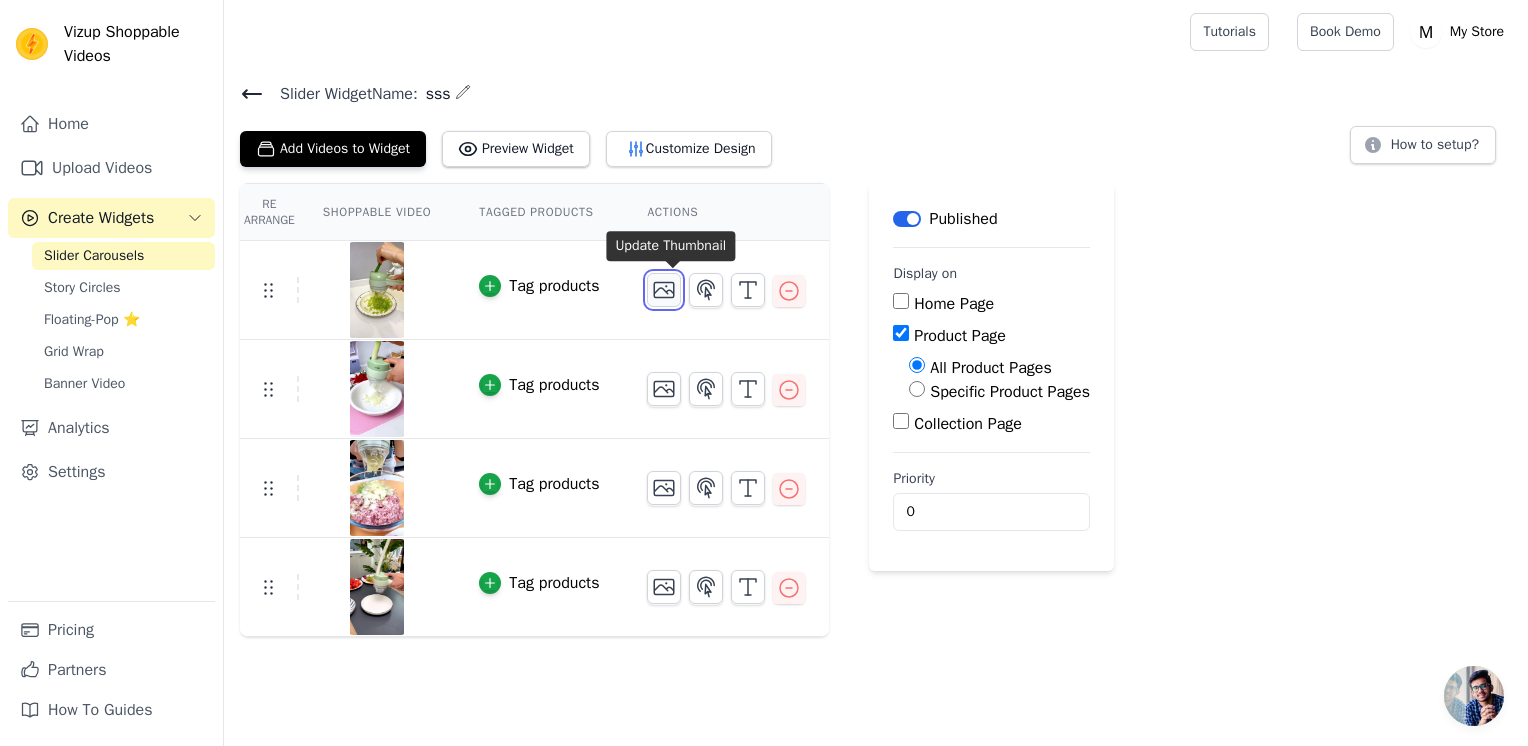 click 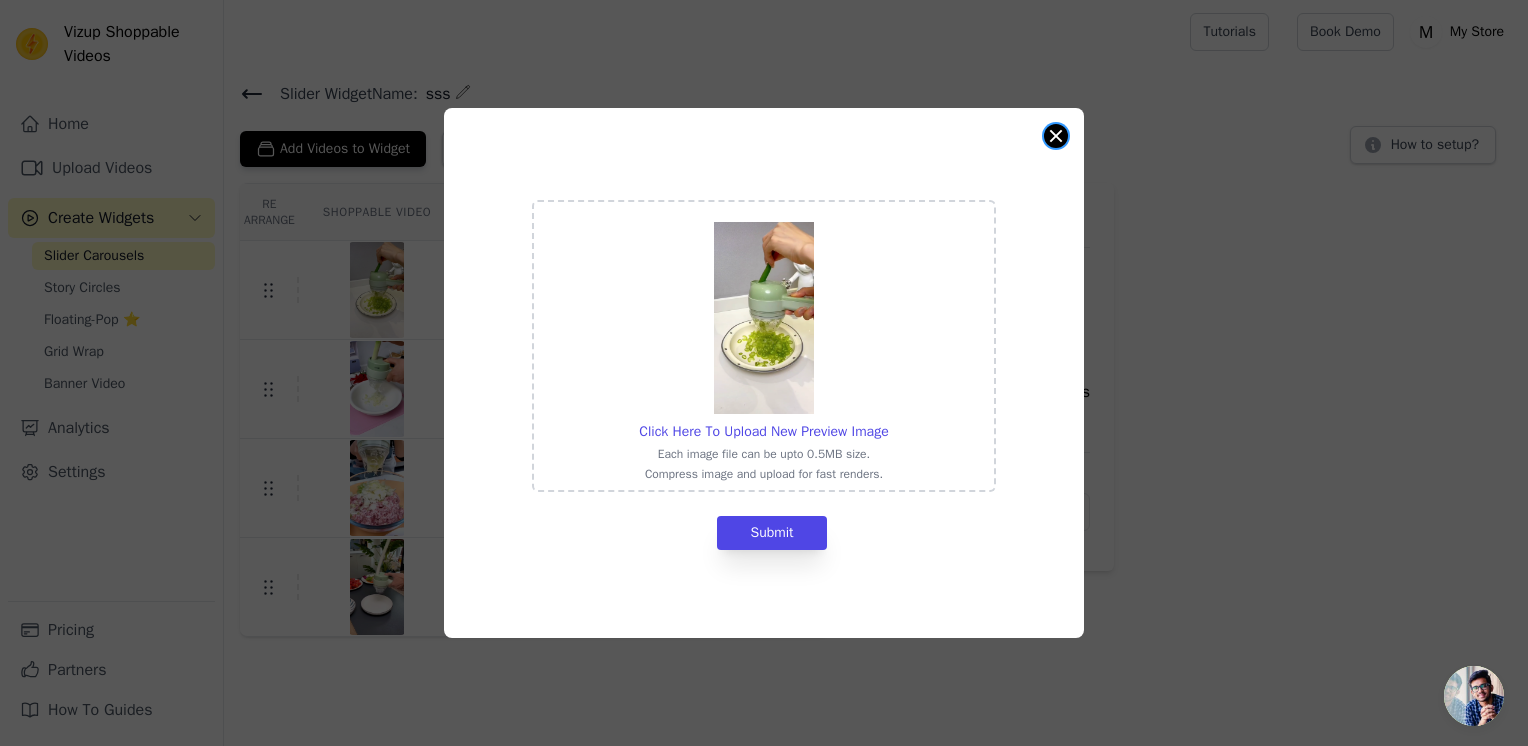 click at bounding box center [1056, 136] 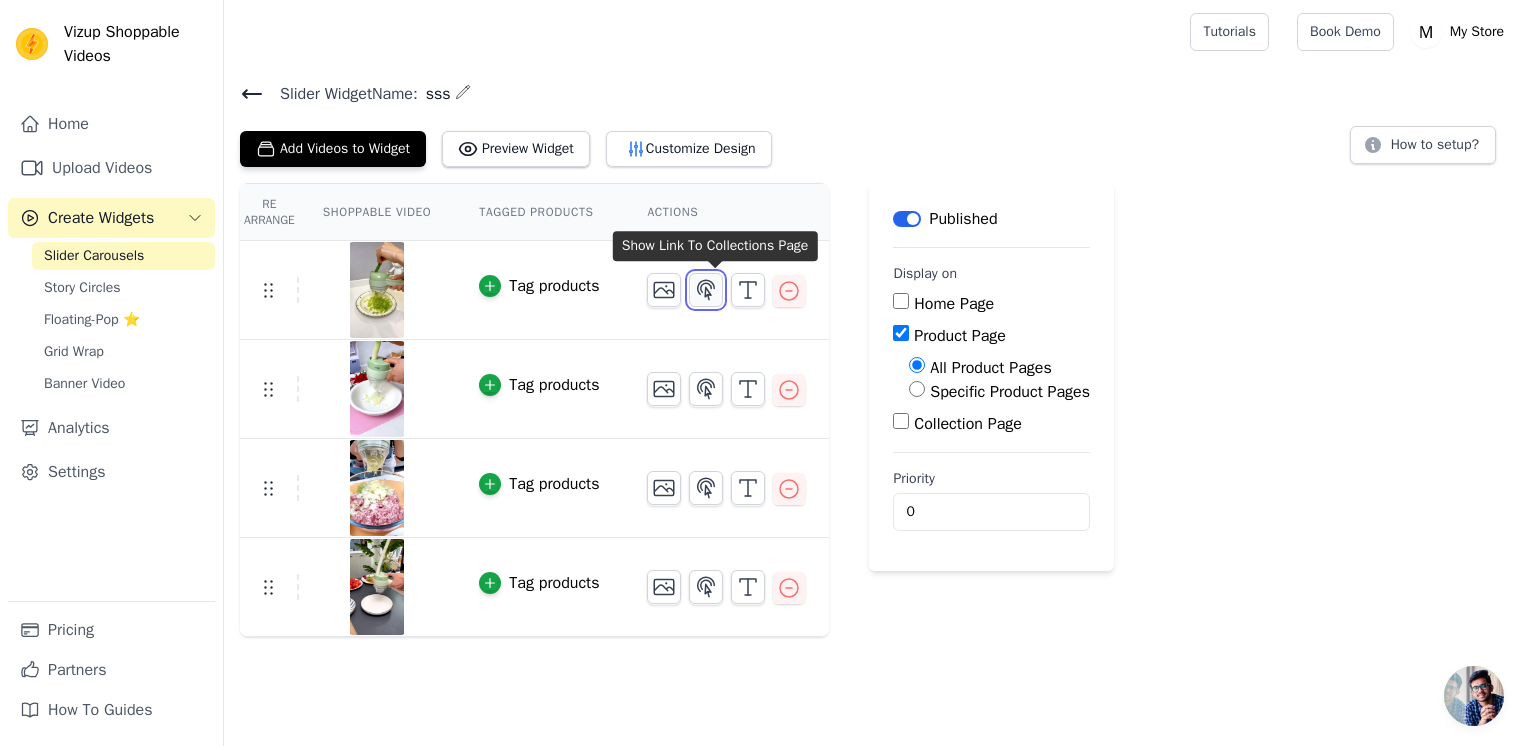 click 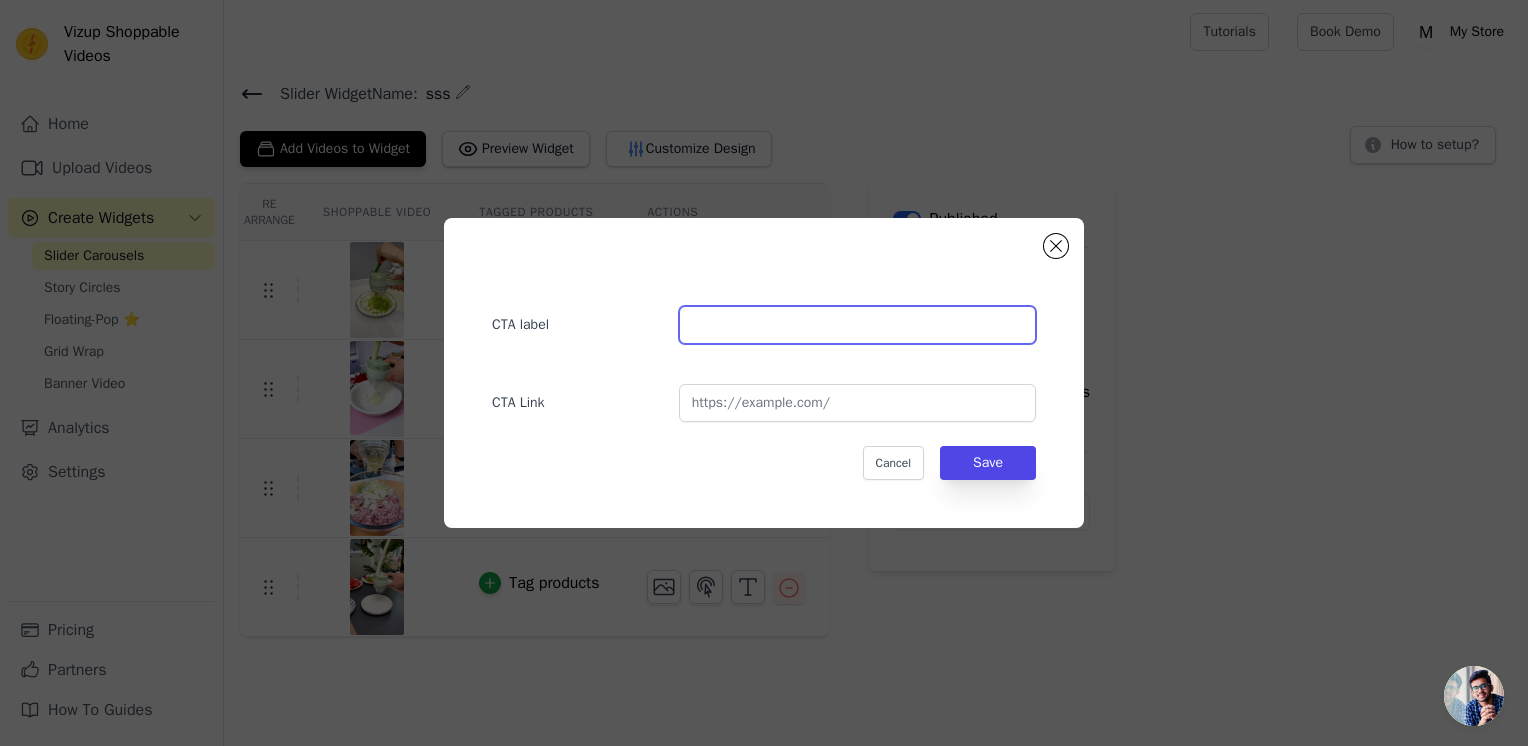 click at bounding box center [857, 325] 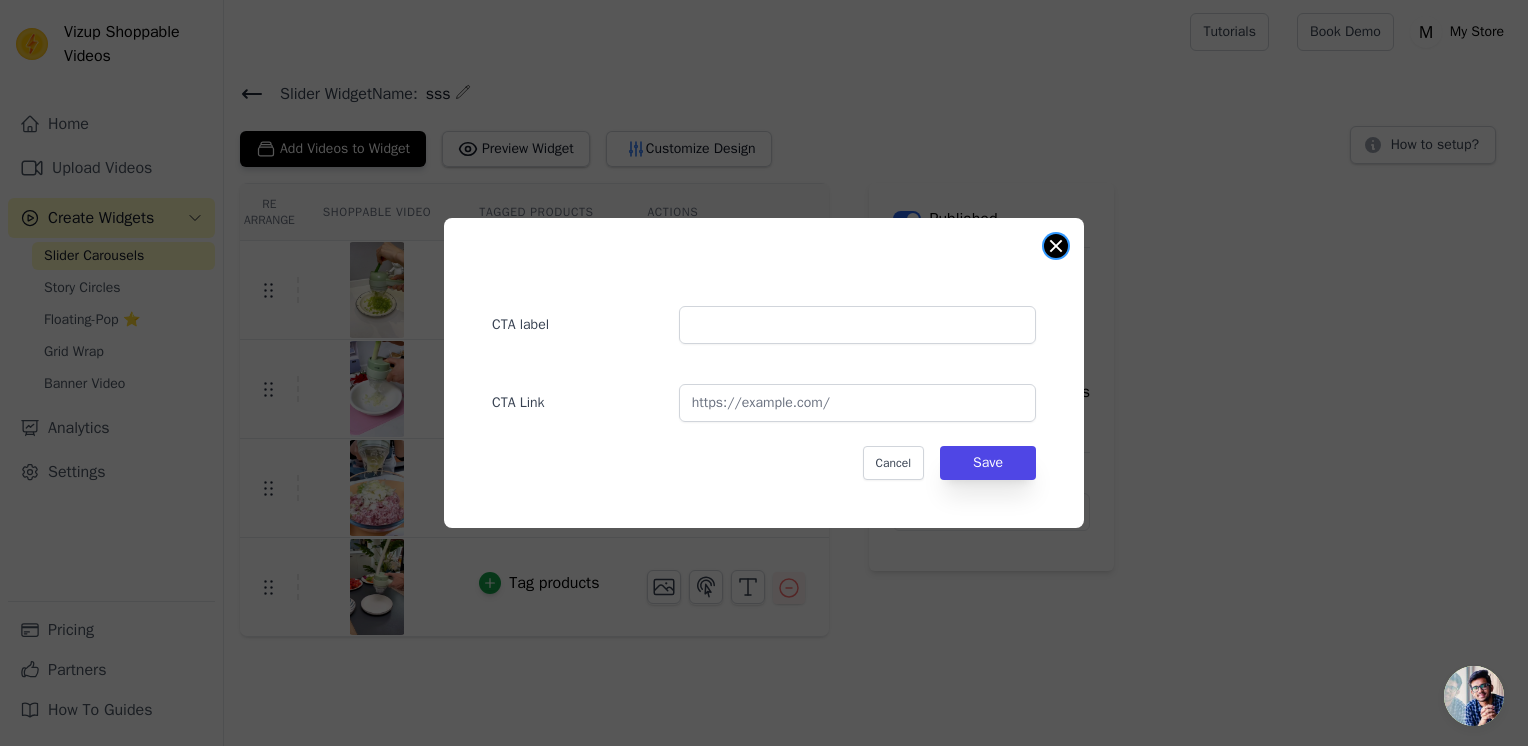 click at bounding box center (1056, 246) 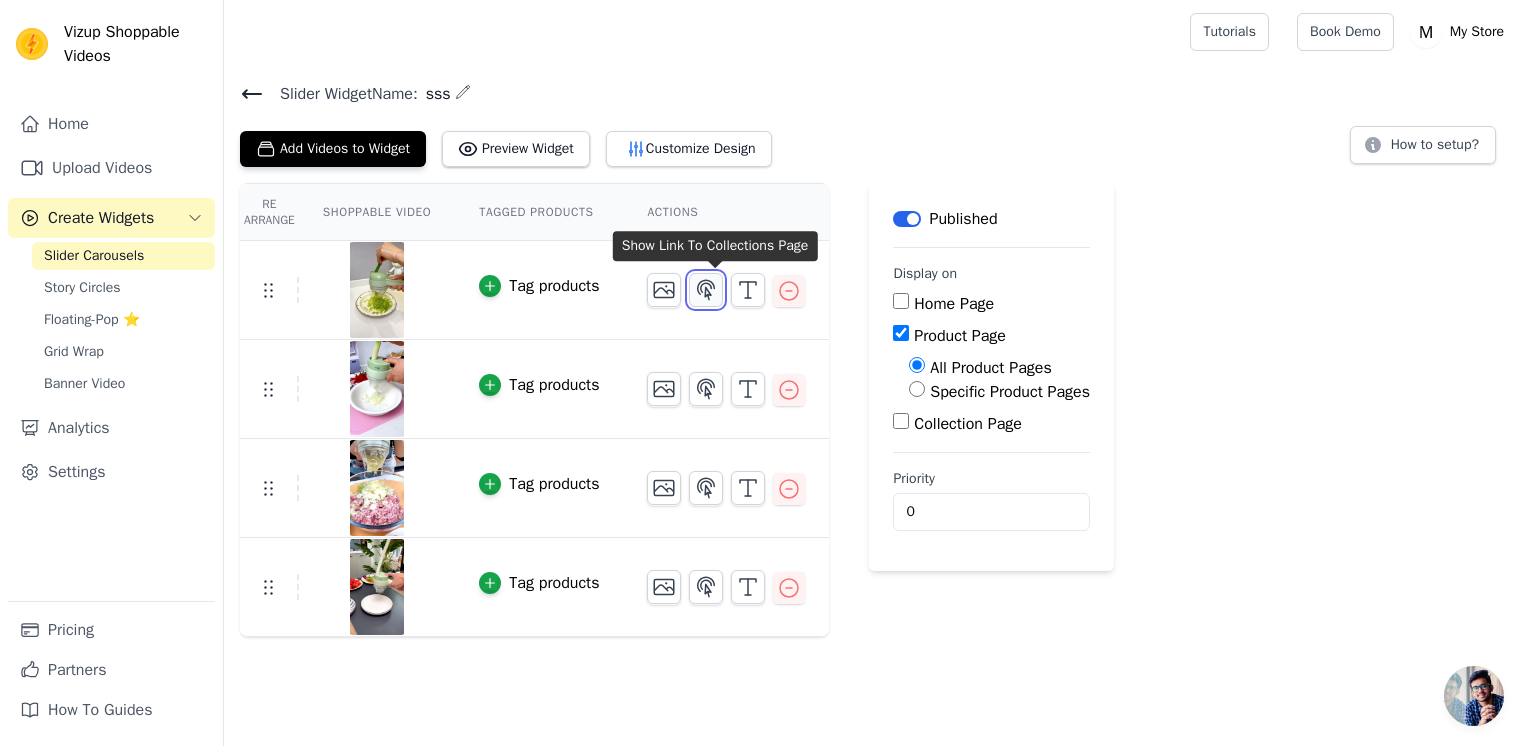 click 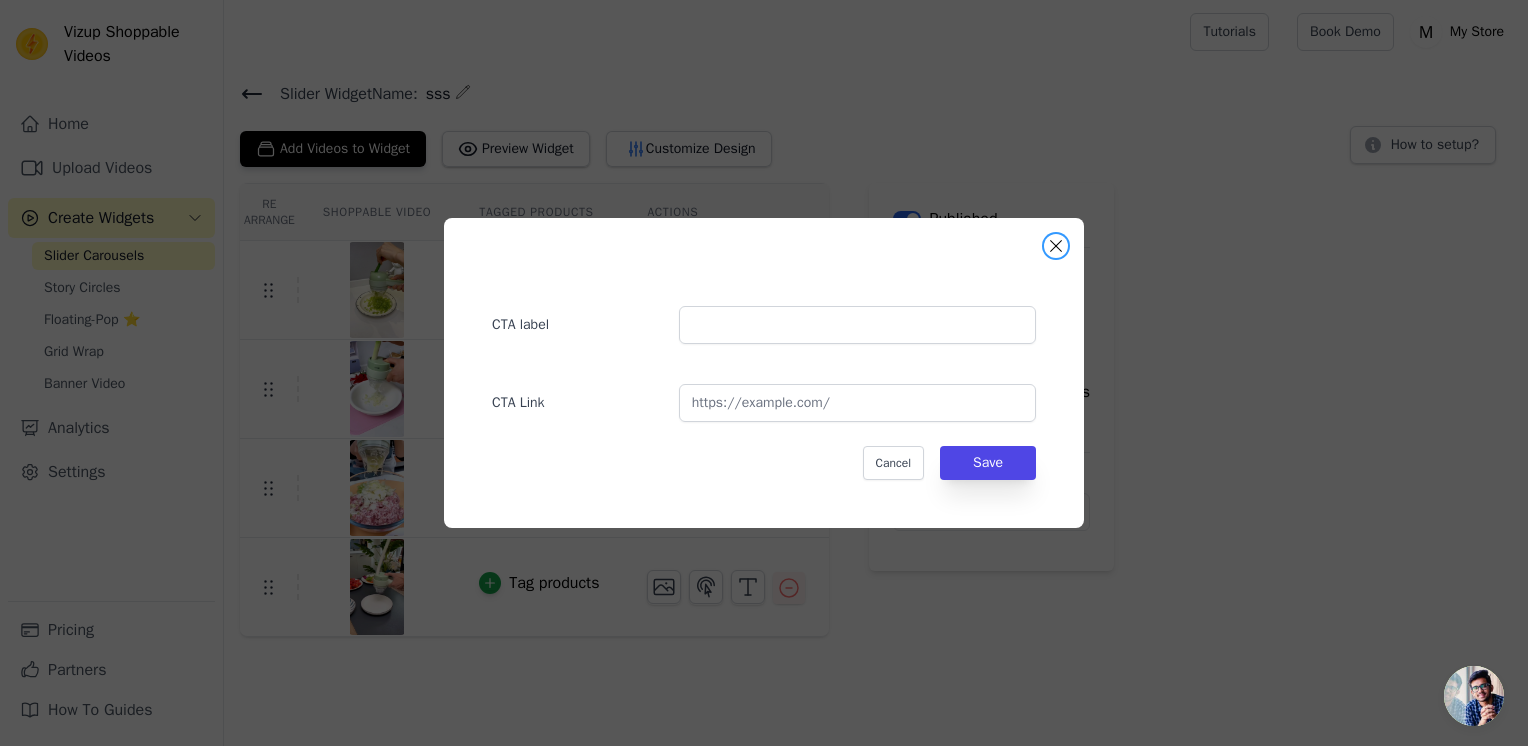 click at bounding box center (1056, 246) 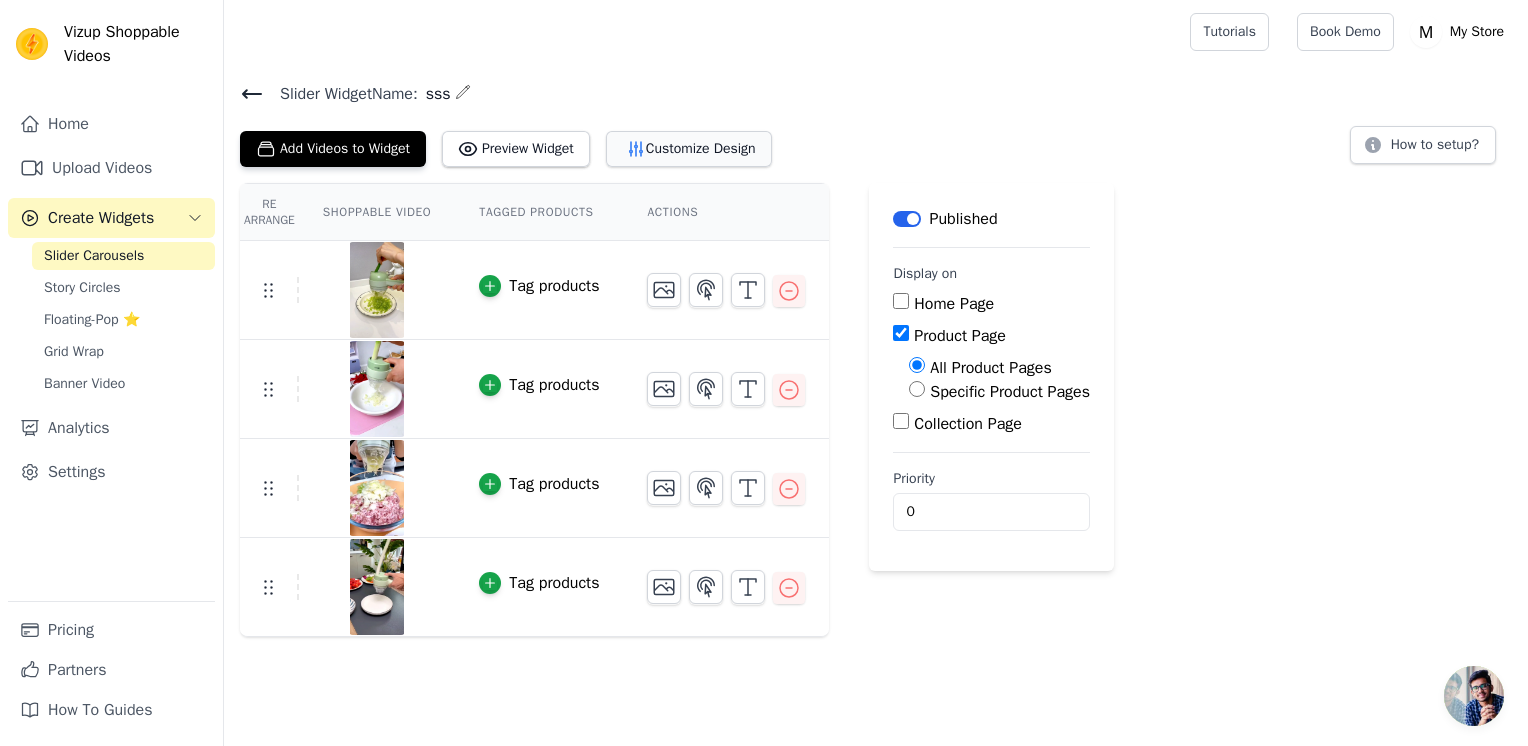 click on "Customize Design" at bounding box center [689, 149] 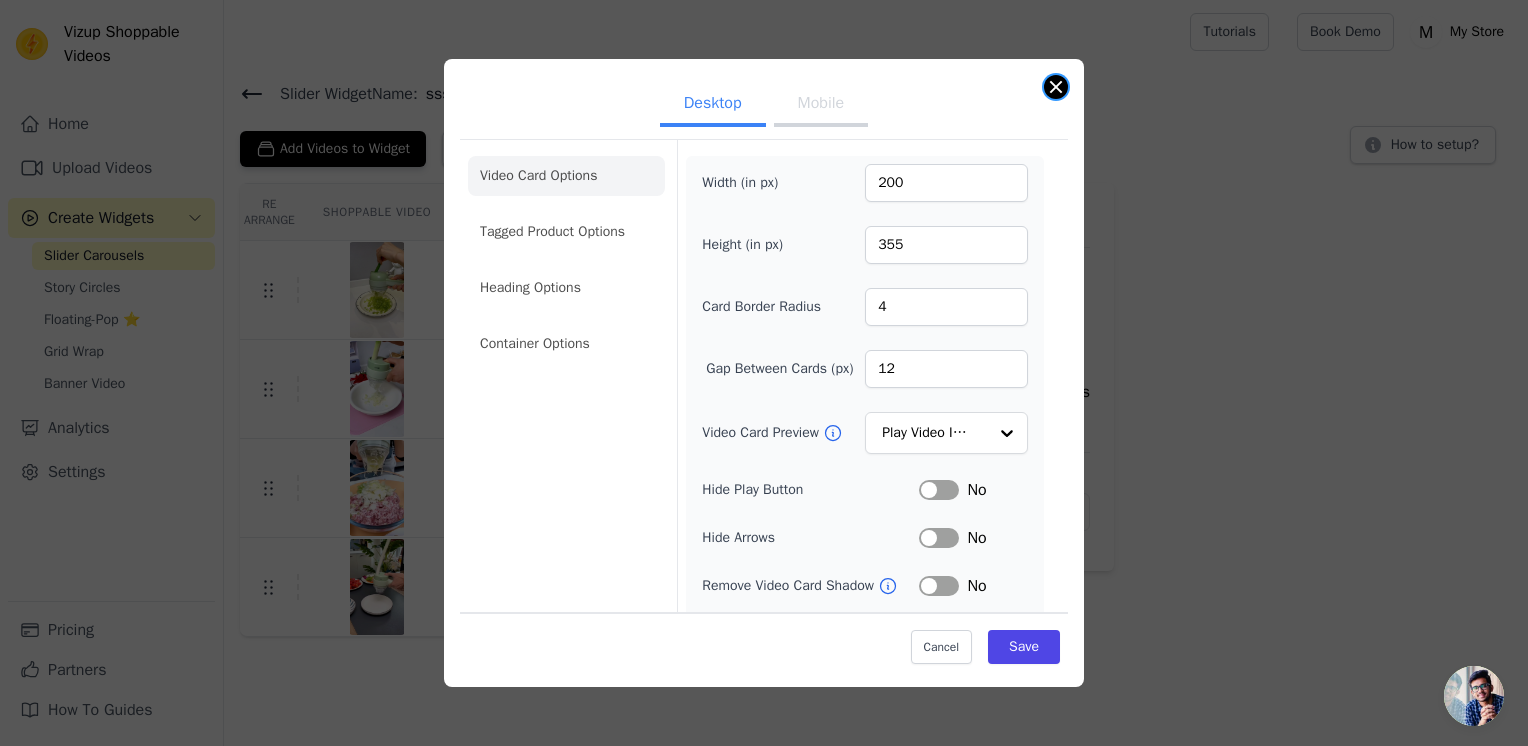 click at bounding box center [1056, 87] 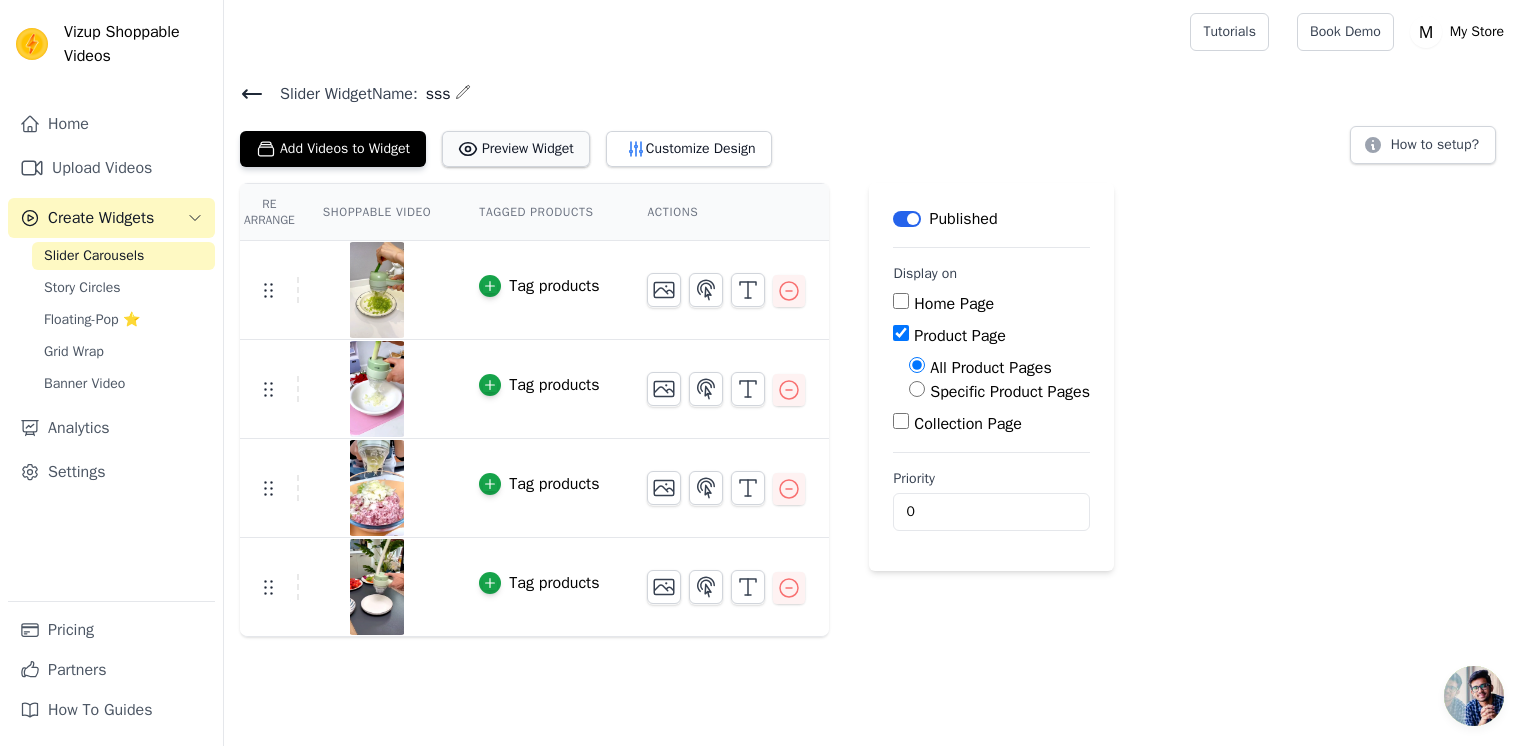 click on "Preview Widget" at bounding box center (516, 149) 